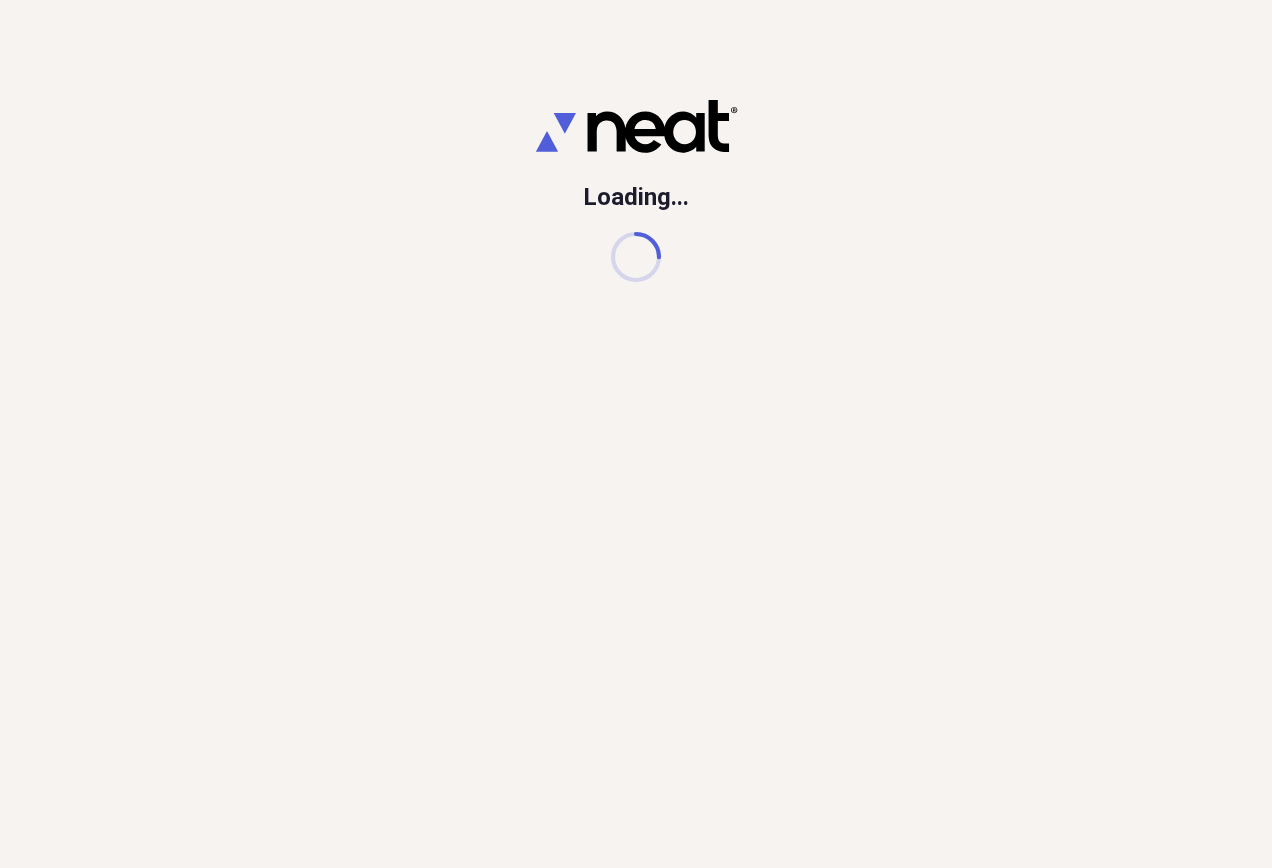 scroll, scrollTop: 0, scrollLeft: 0, axis: both 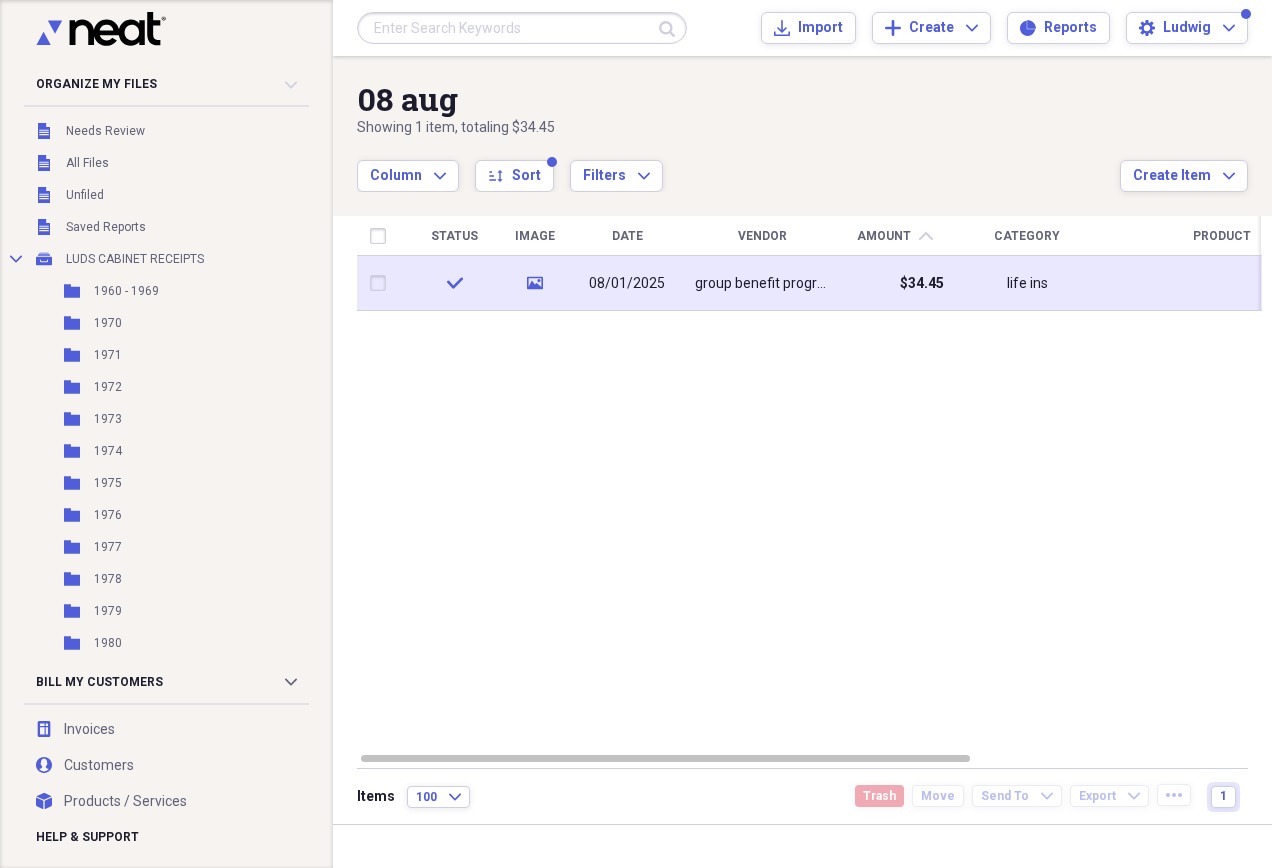 click on "08/01/2025" at bounding box center [627, 283] 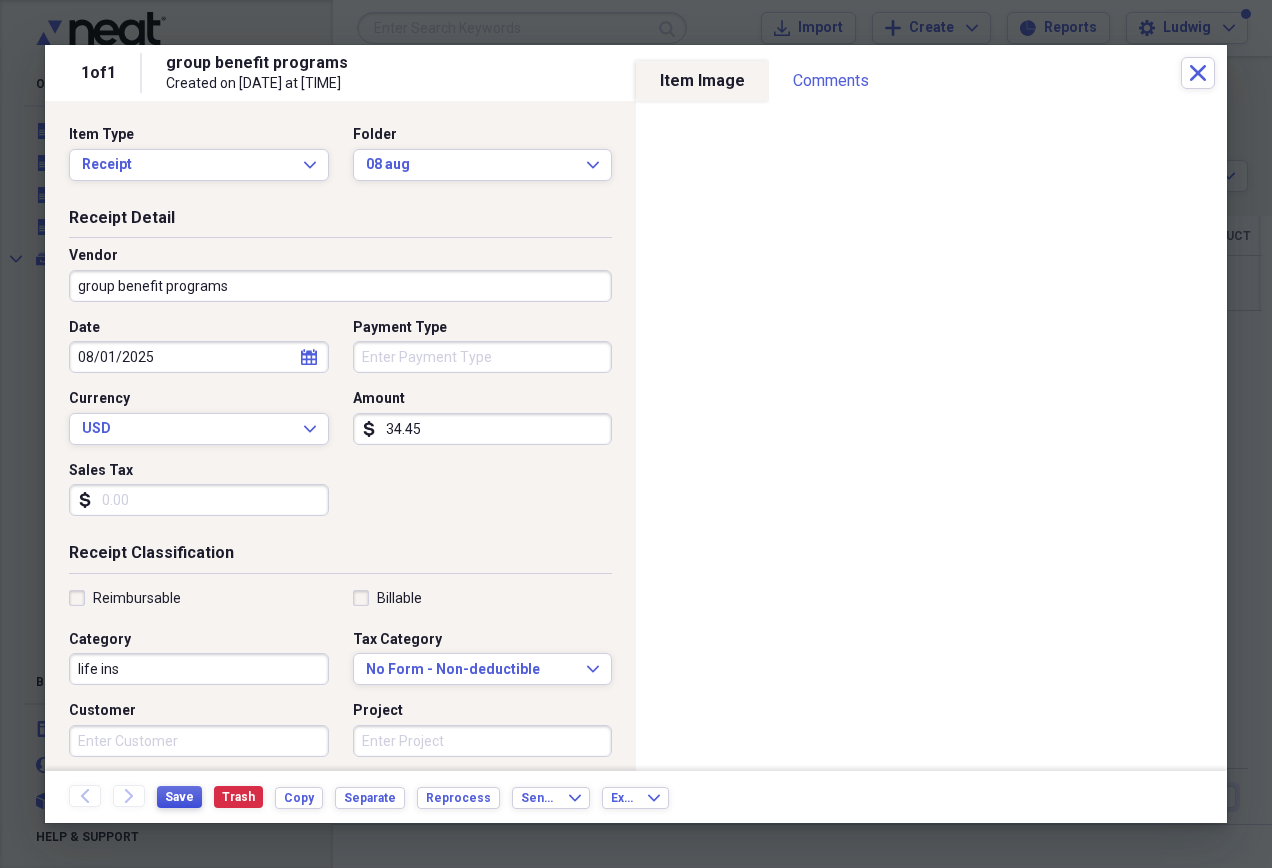 click on "Save" at bounding box center [179, 797] 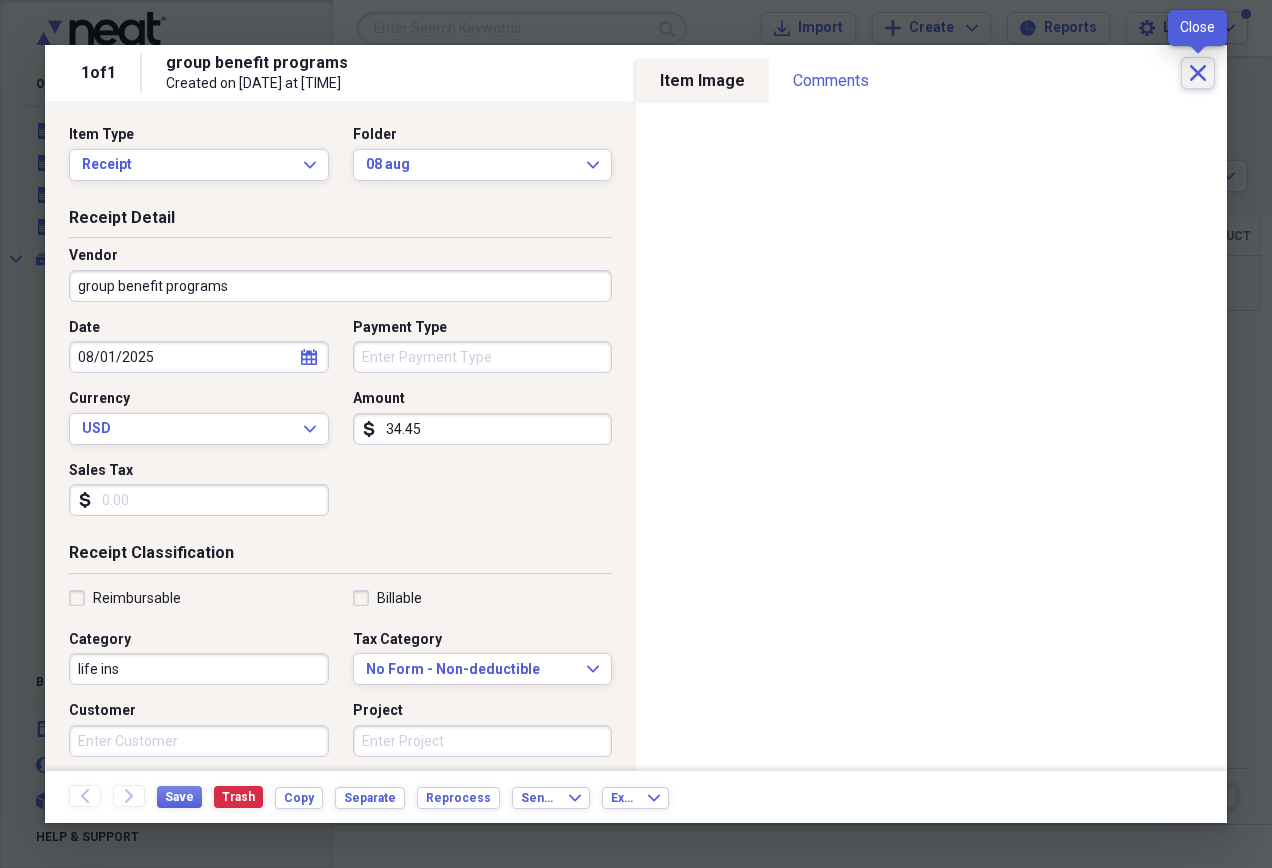 click on "Close" 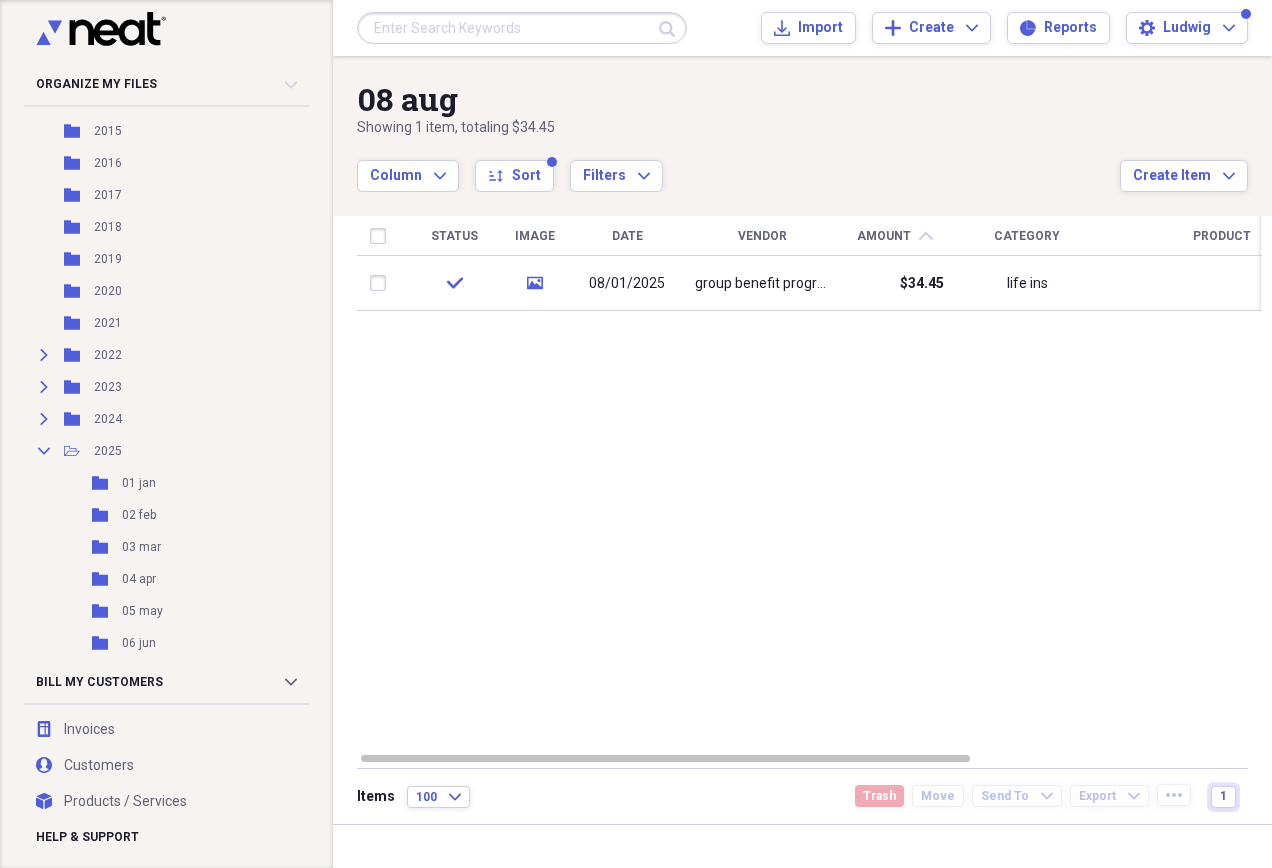 scroll, scrollTop: 1700, scrollLeft: 0, axis: vertical 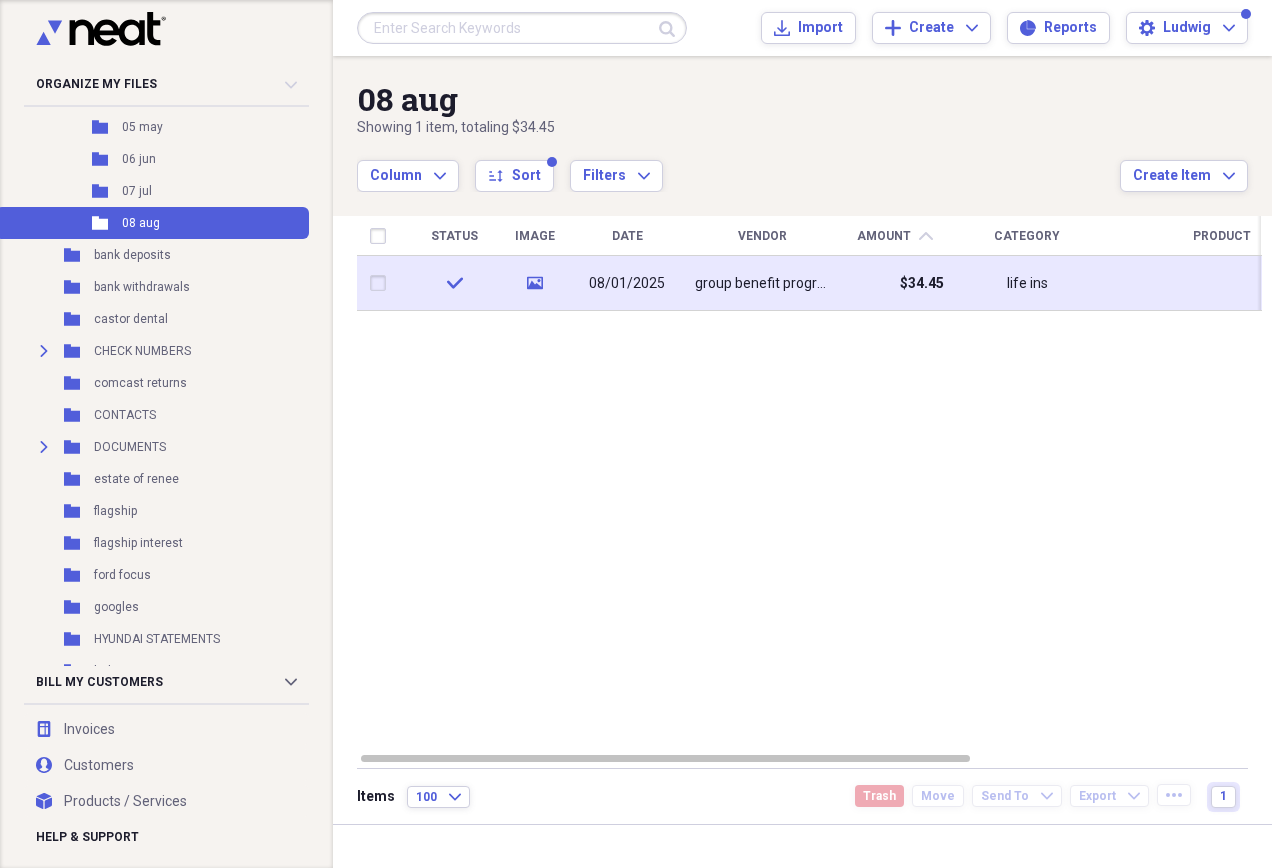 click at bounding box center [382, 283] 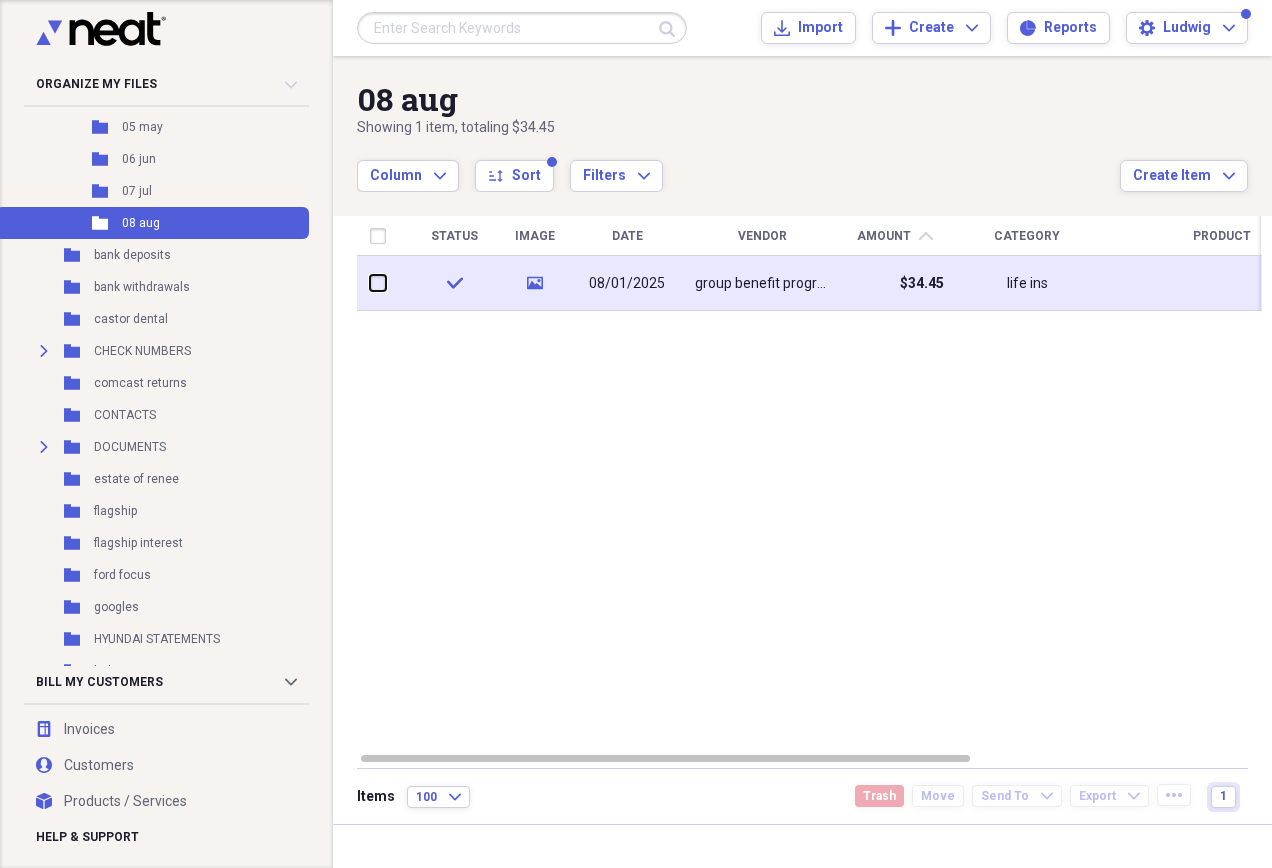 click at bounding box center [370, 283] 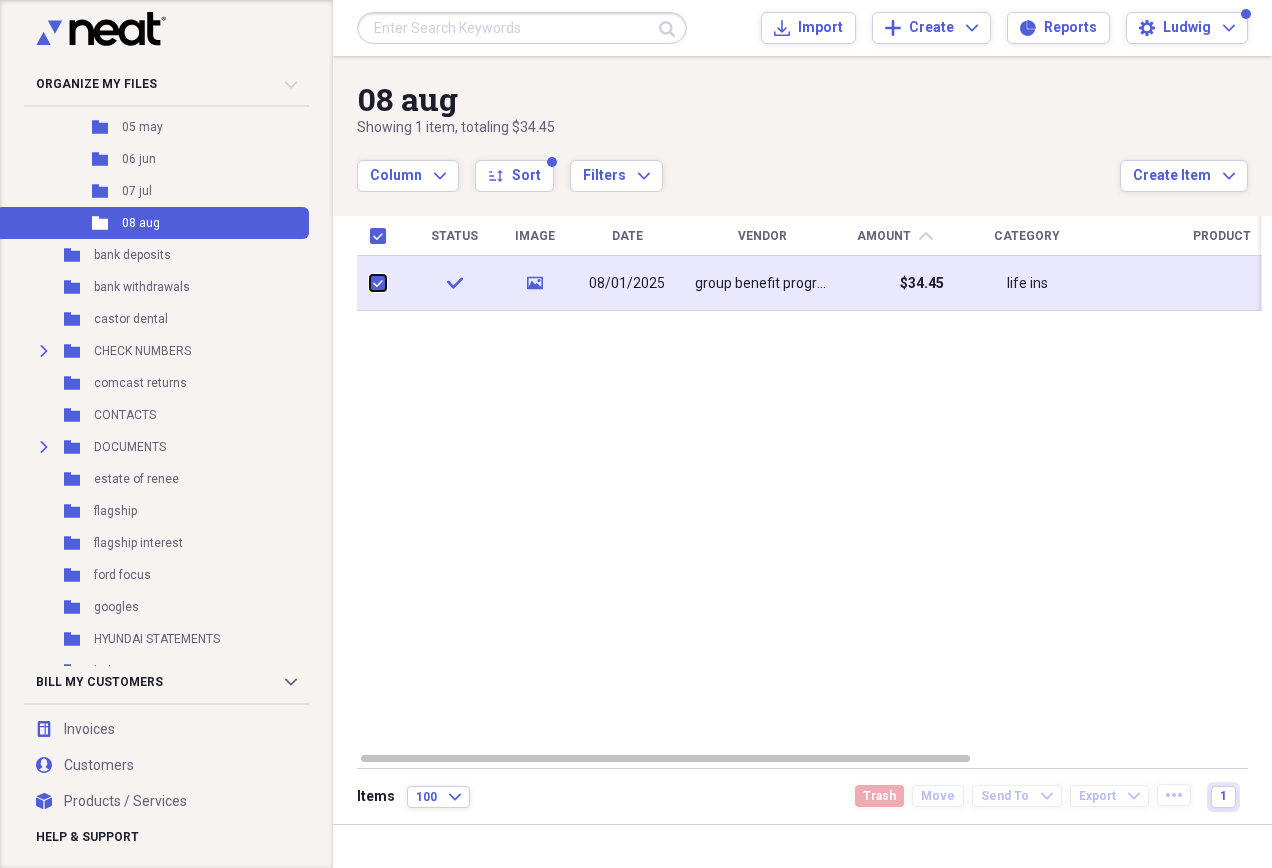 checkbox on "true" 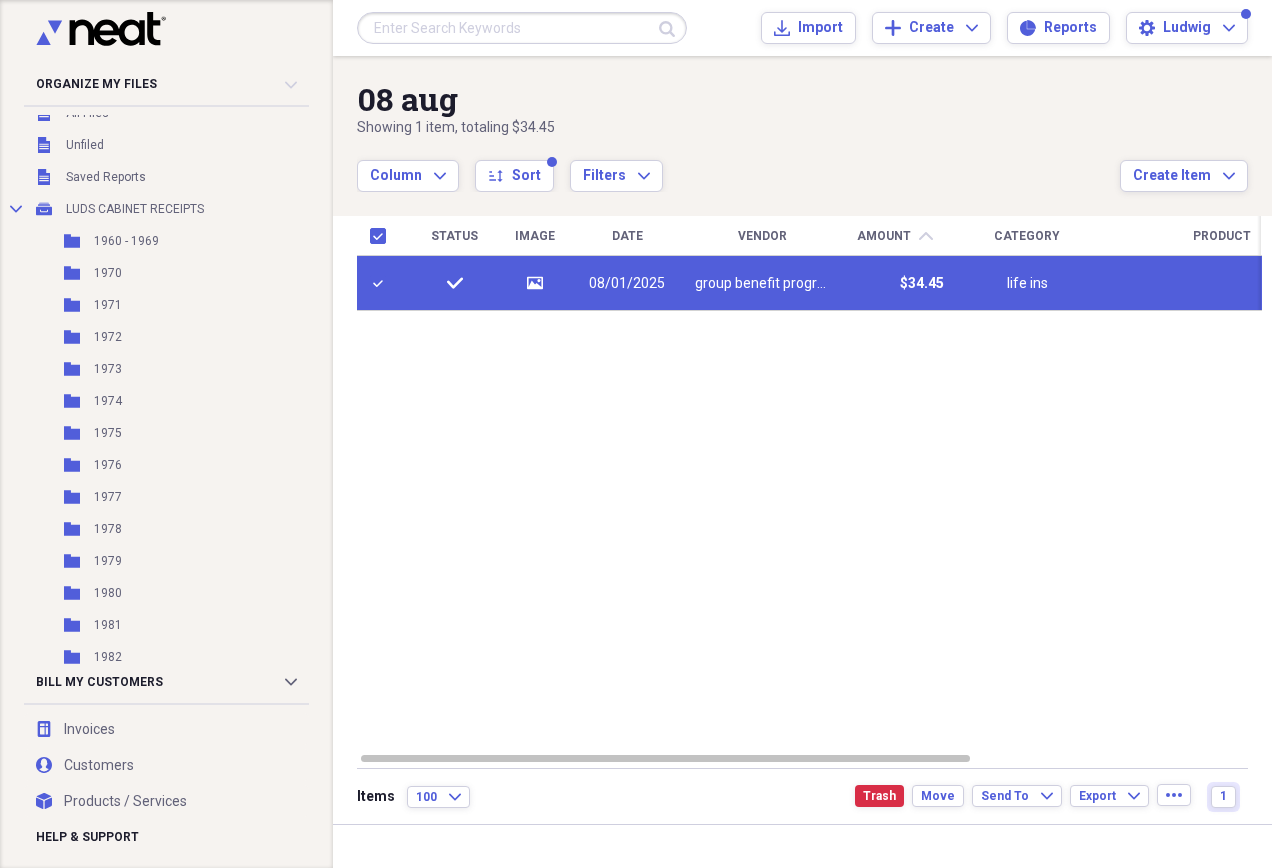 scroll, scrollTop: 0, scrollLeft: 0, axis: both 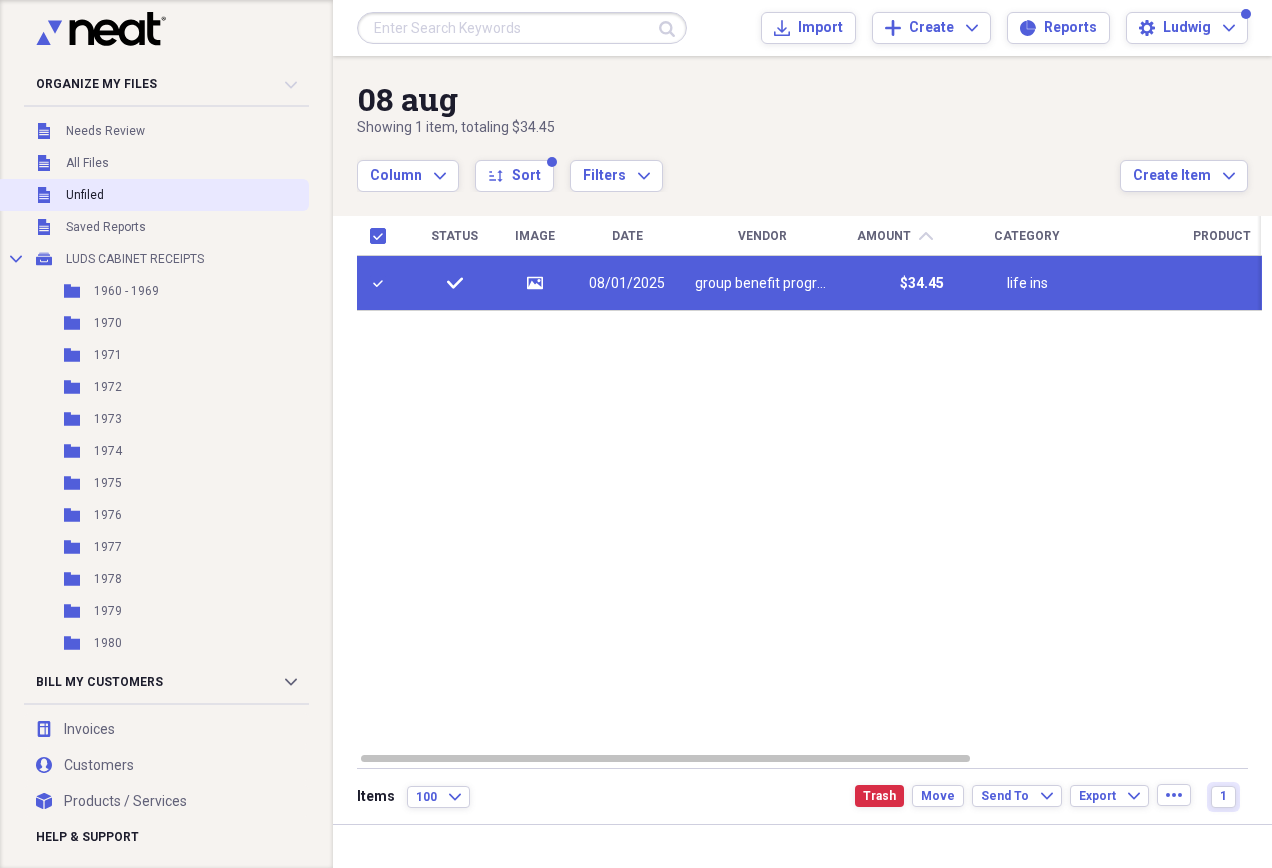 click on "Unfiled Unfiled" at bounding box center [152, 195] 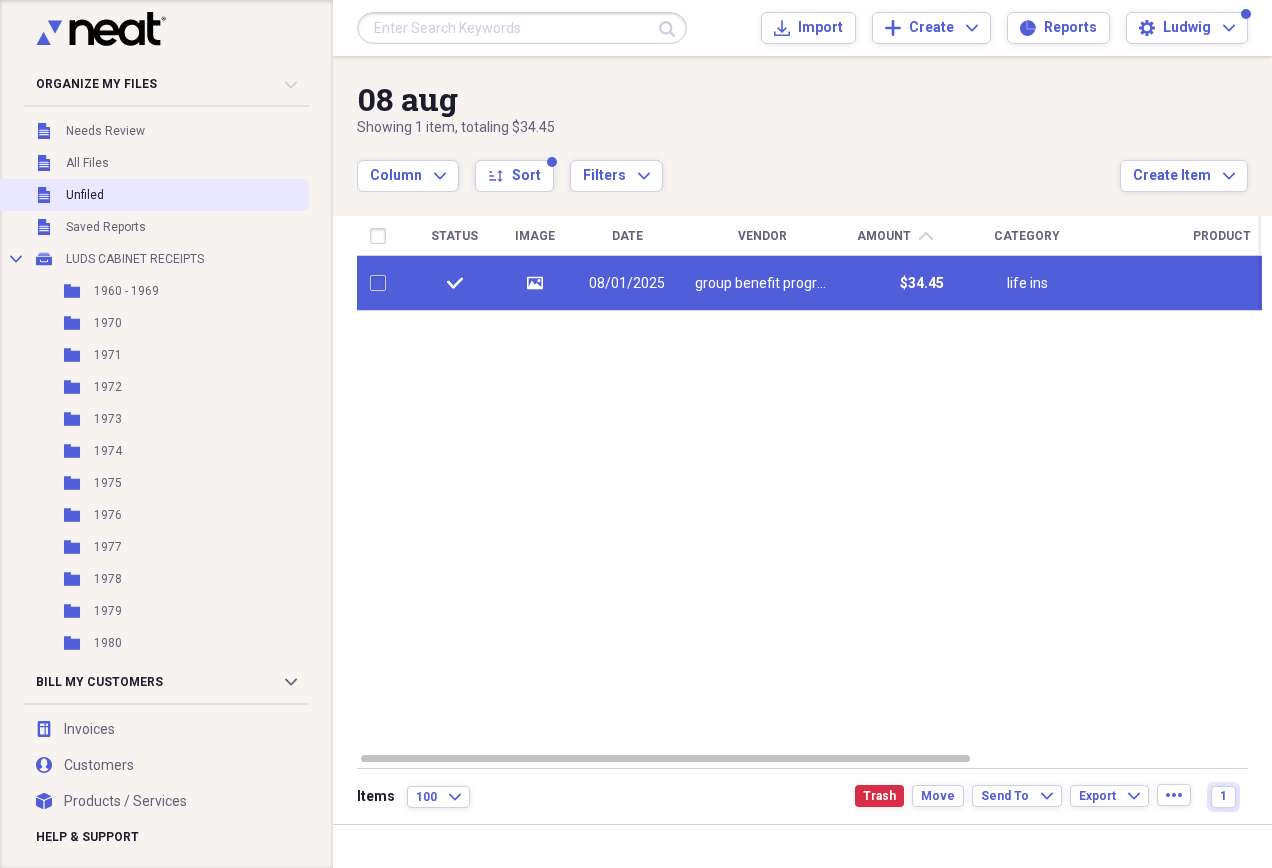 checkbox on "false" 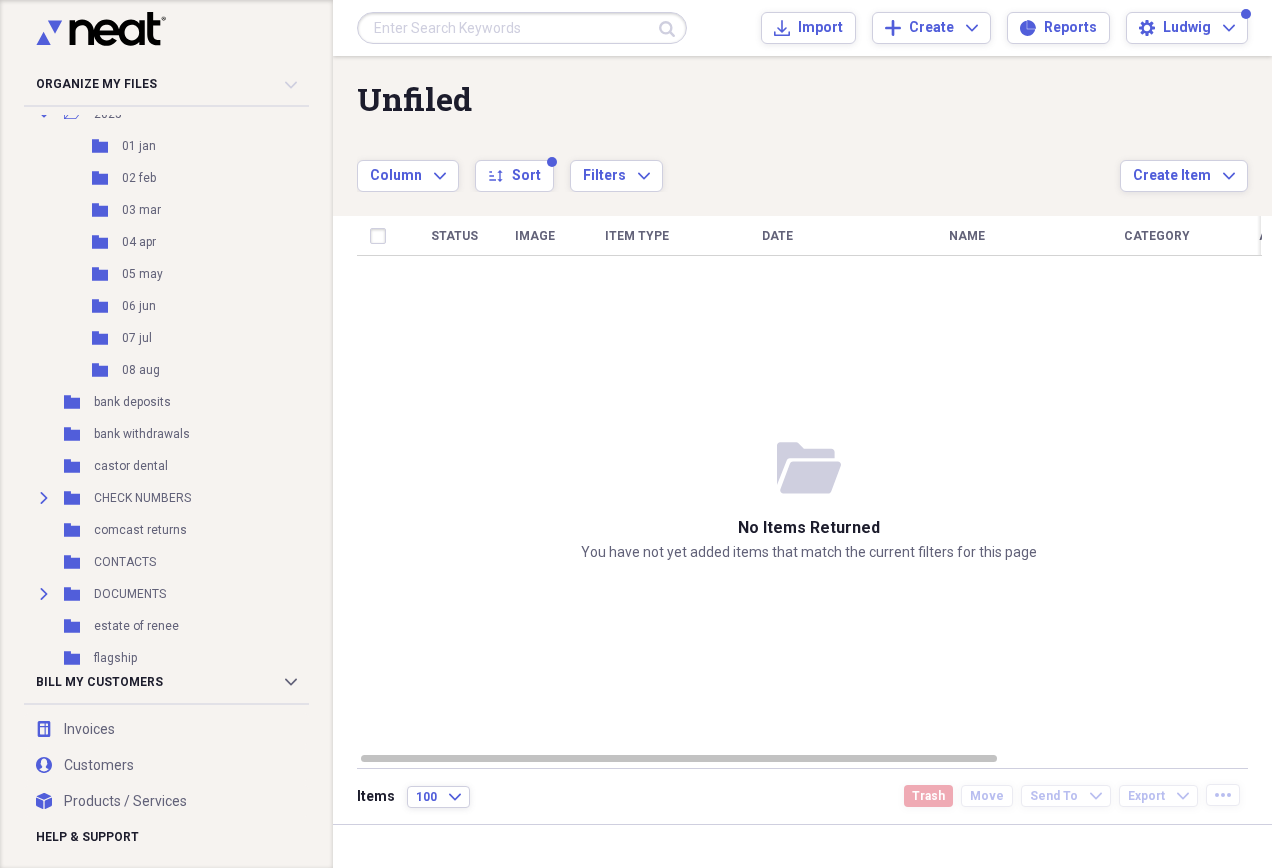 scroll, scrollTop: 1547, scrollLeft: 0, axis: vertical 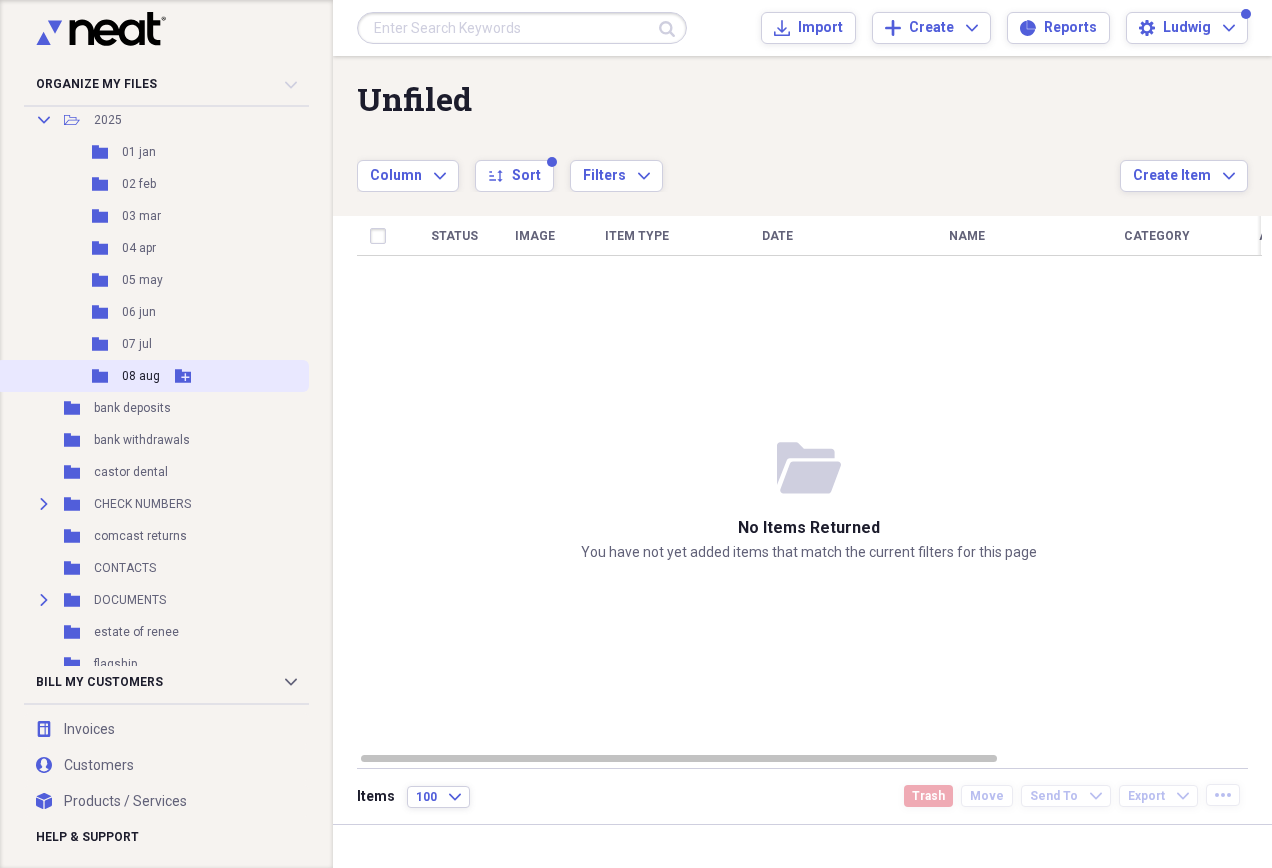 click on "Folder [DATE] Add Folder" at bounding box center [152, 376] 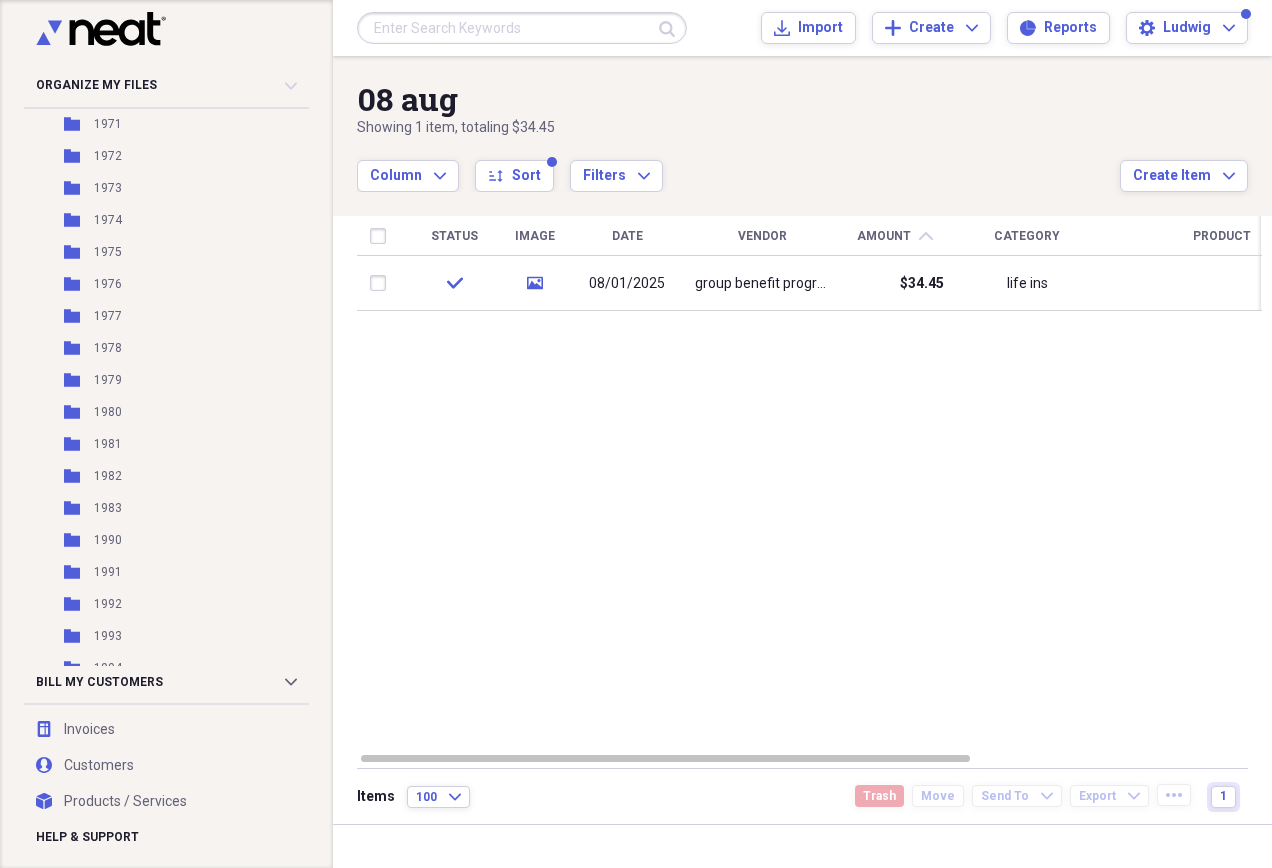 scroll, scrollTop: 0, scrollLeft: 0, axis: both 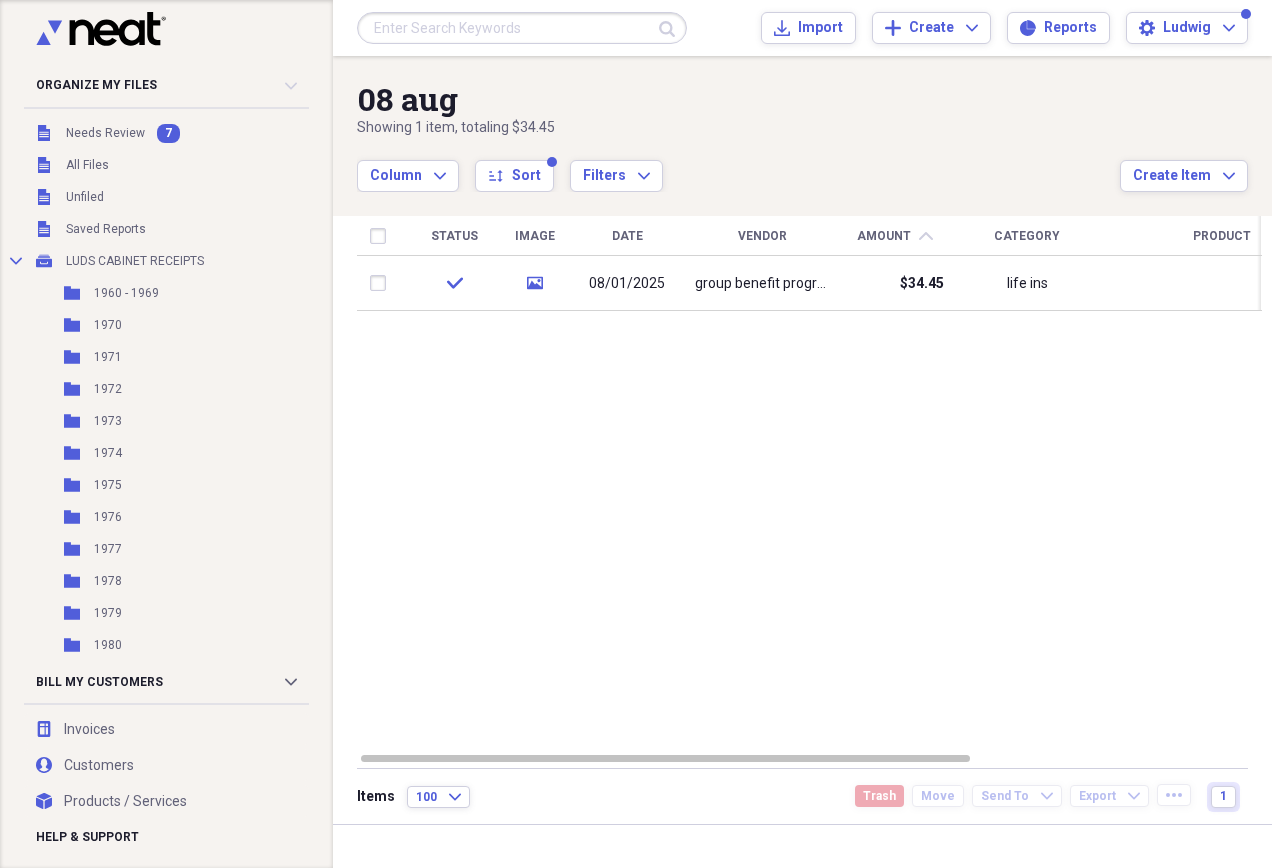 drag, startPoint x: 113, startPoint y: 123, endPoint x: 101, endPoint y: 113, distance: 15.6205 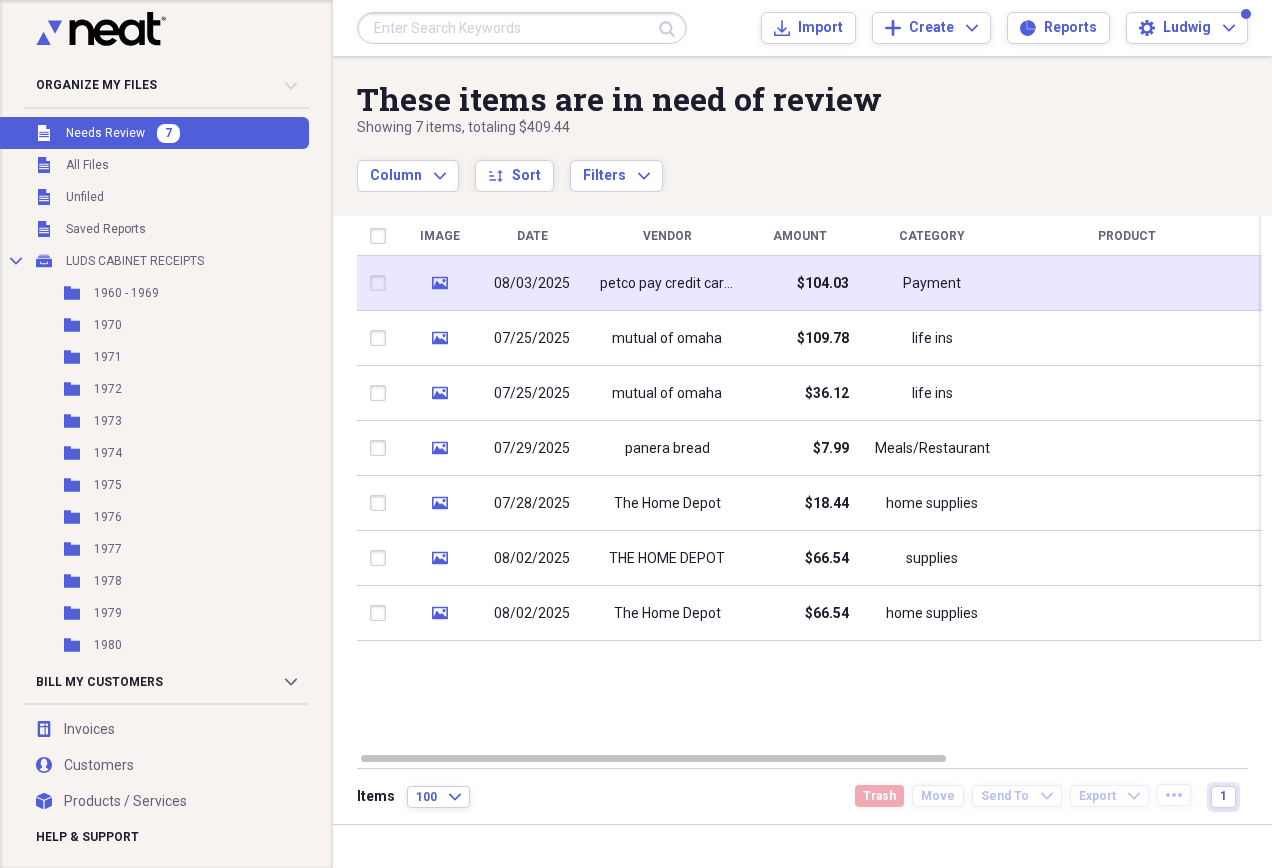 click at bounding box center (1127, 283) 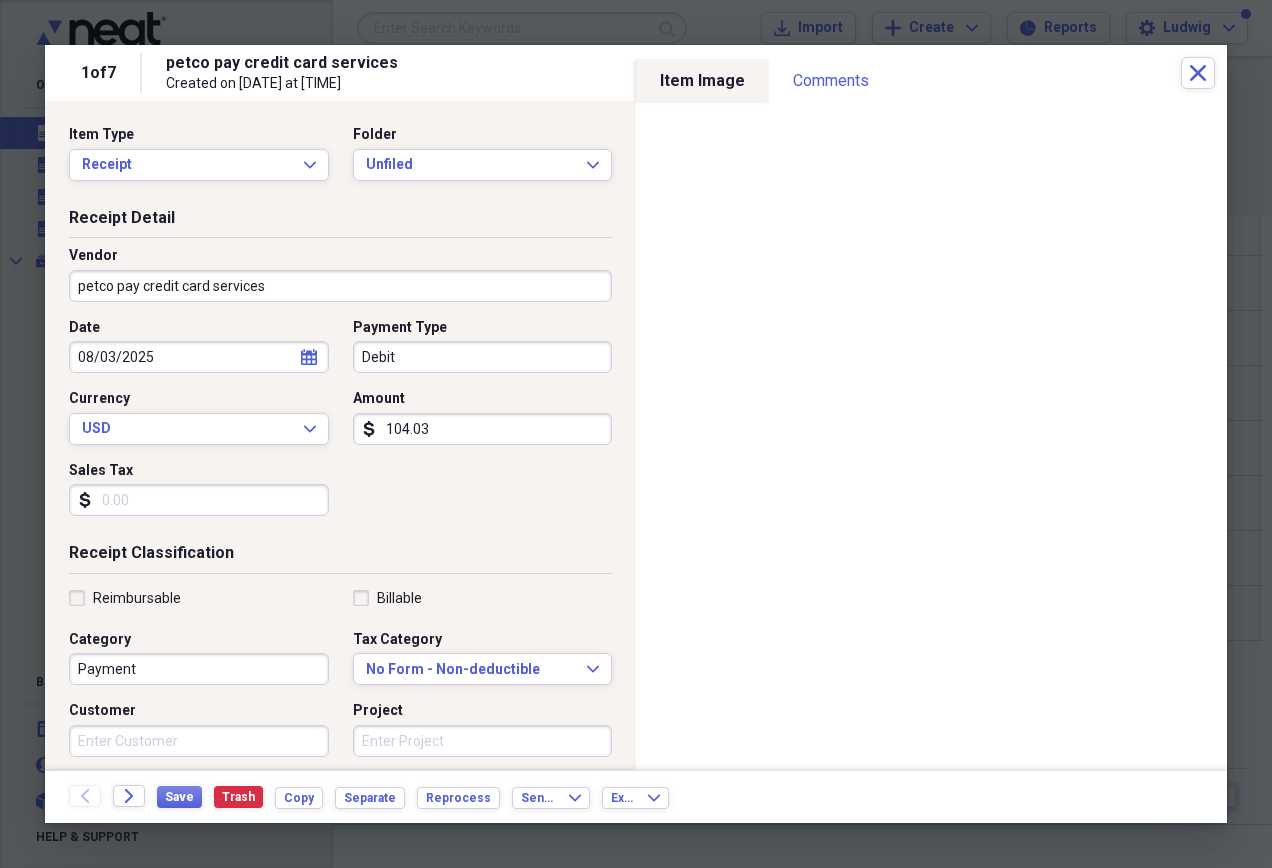 click 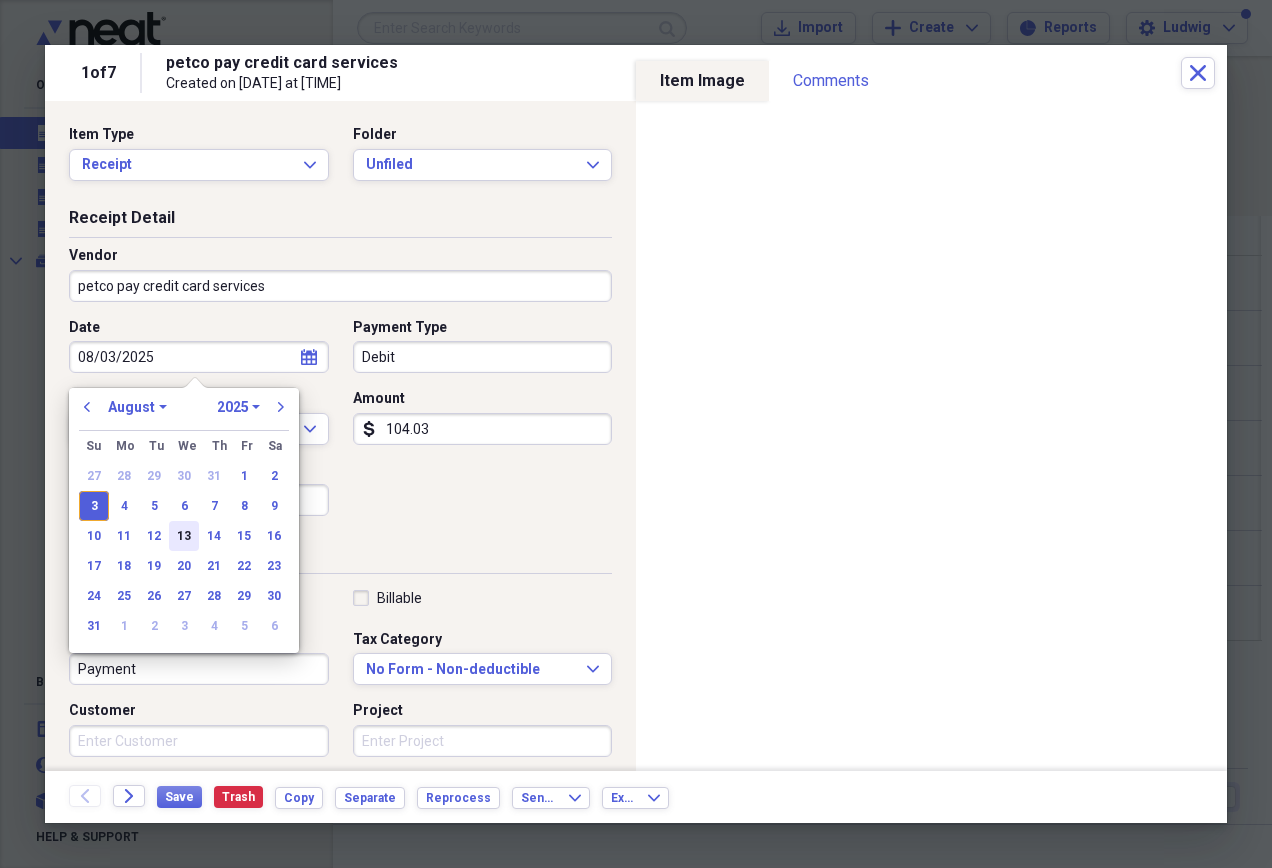 click on "13" at bounding box center (184, 536) 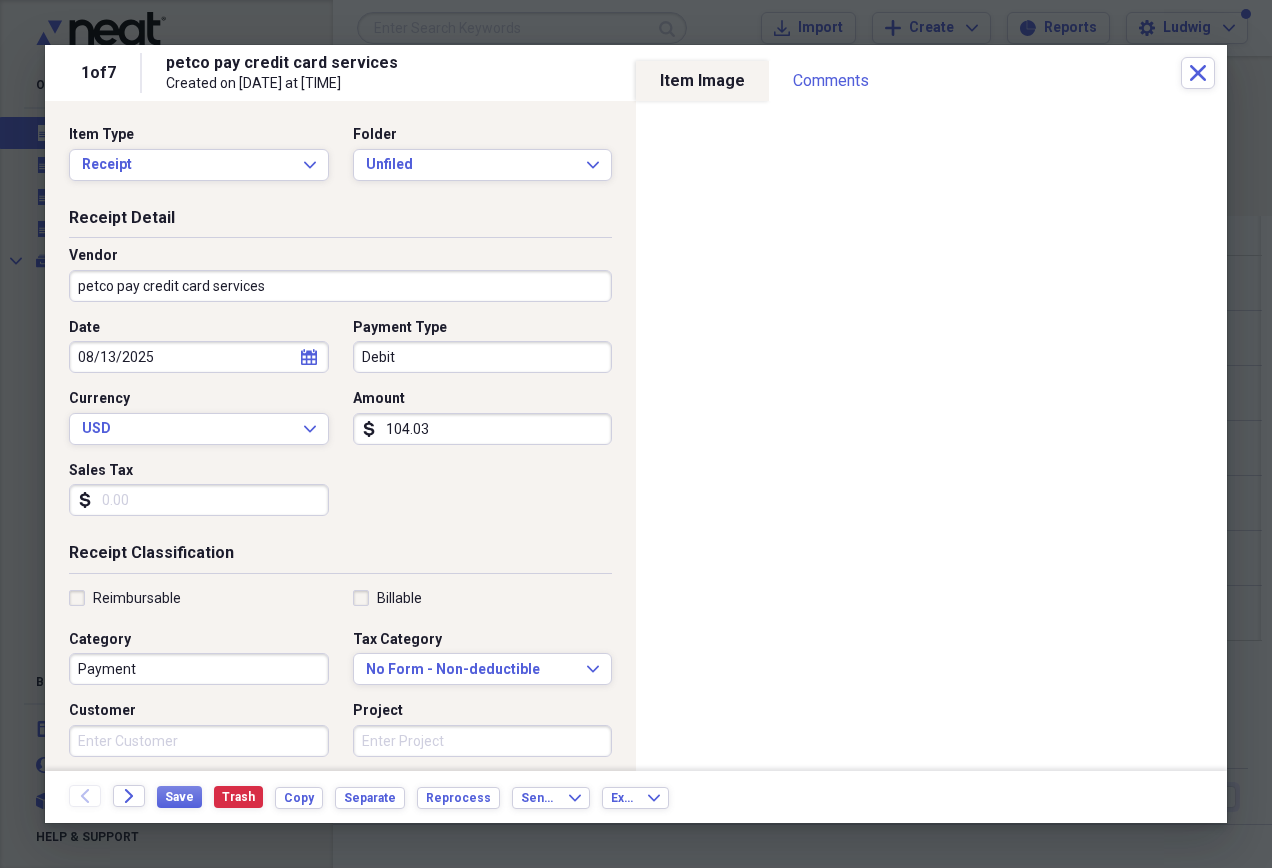 type on "08/13/2025" 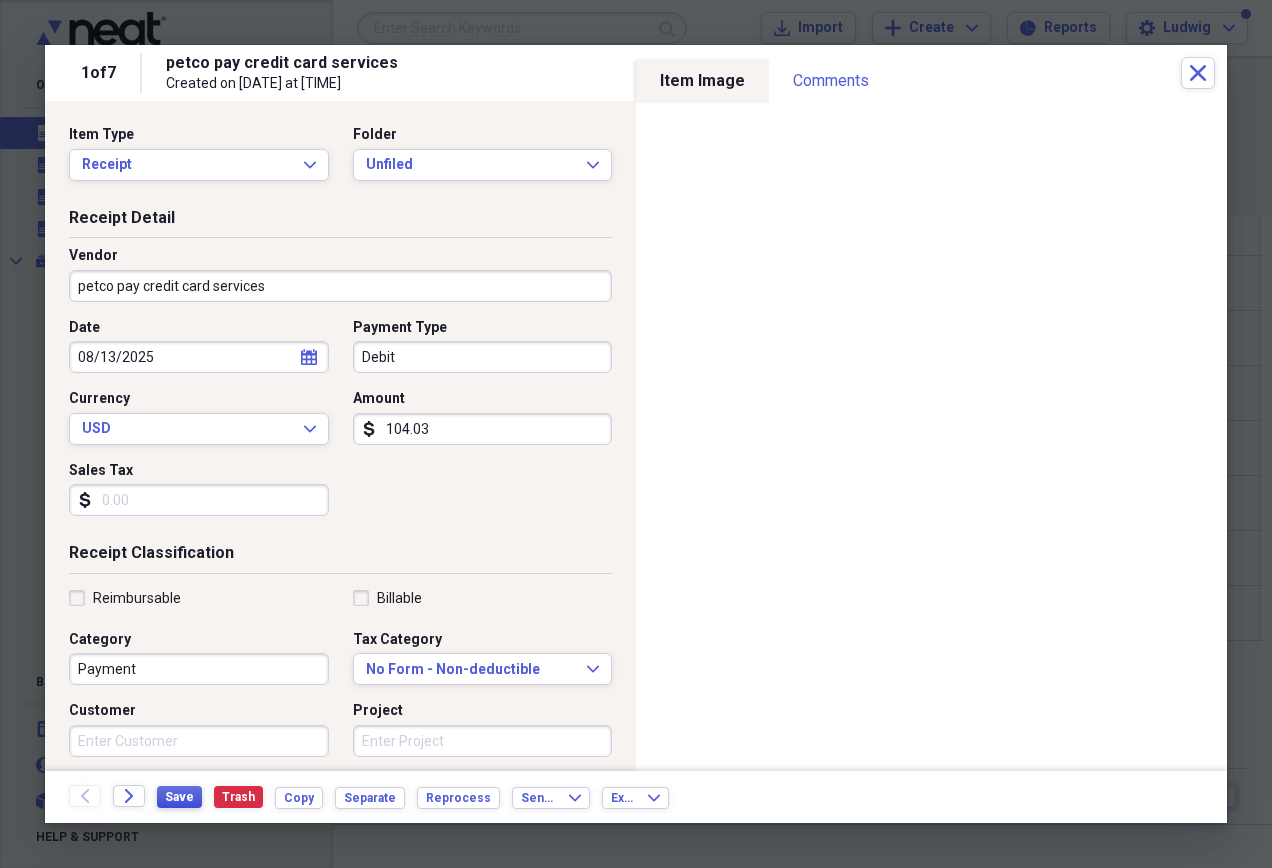 click on "Save" at bounding box center (179, 797) 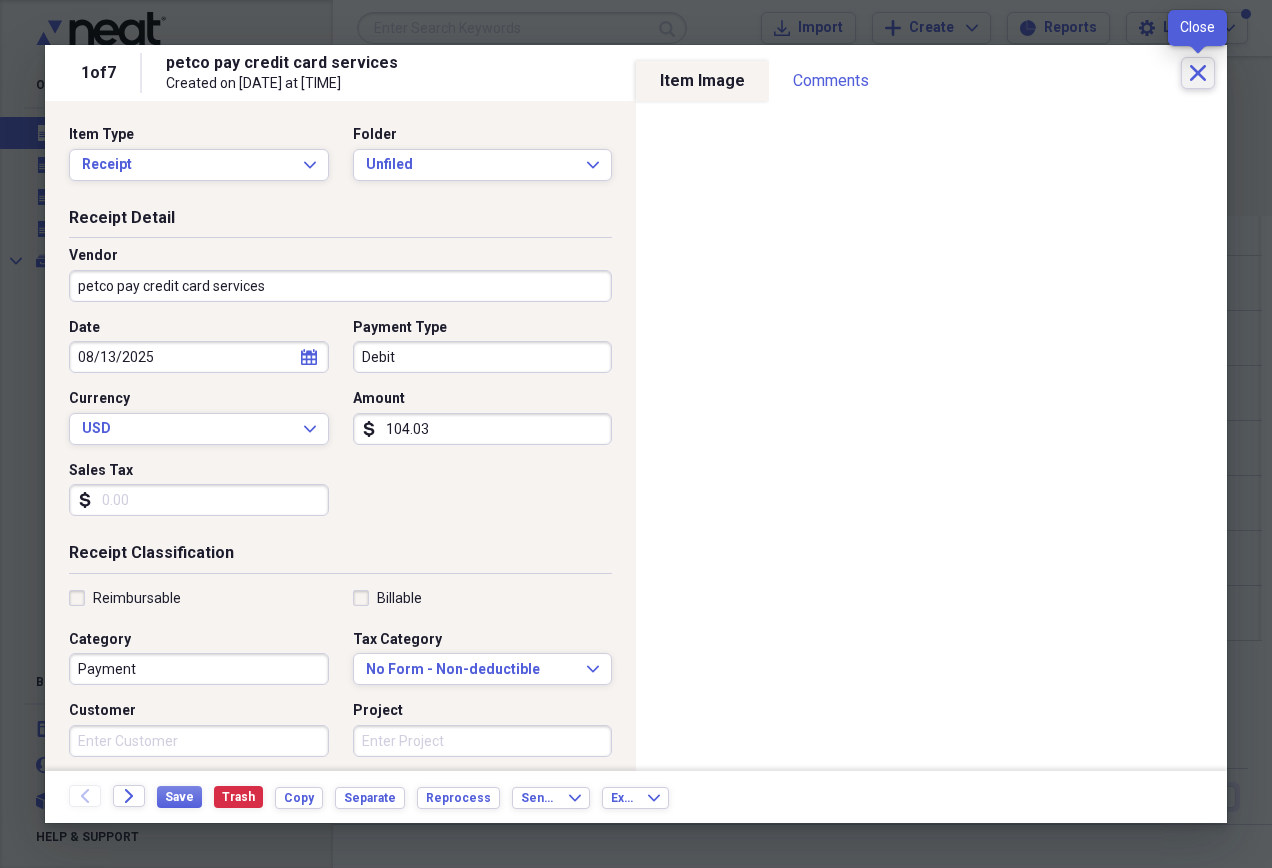click 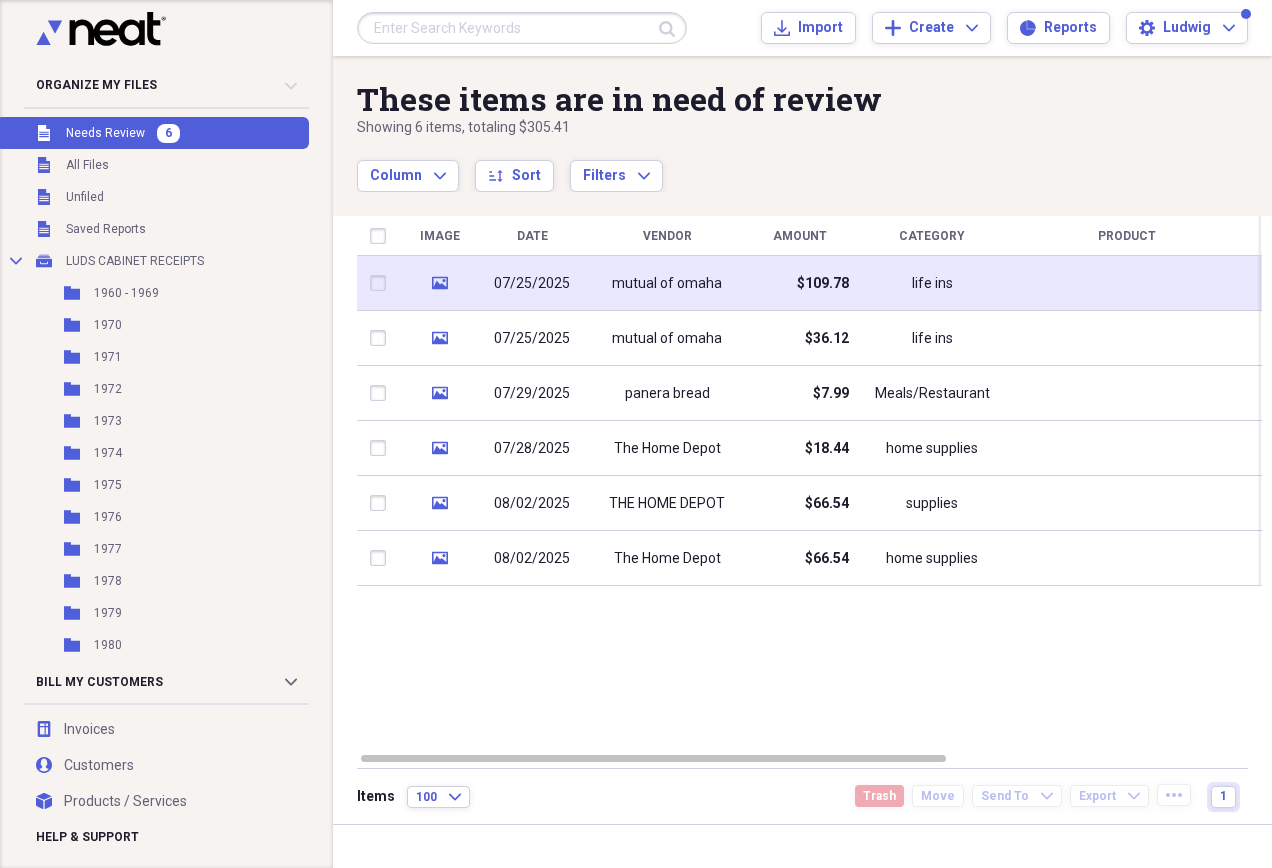 click at bounding box center [1127, 283] 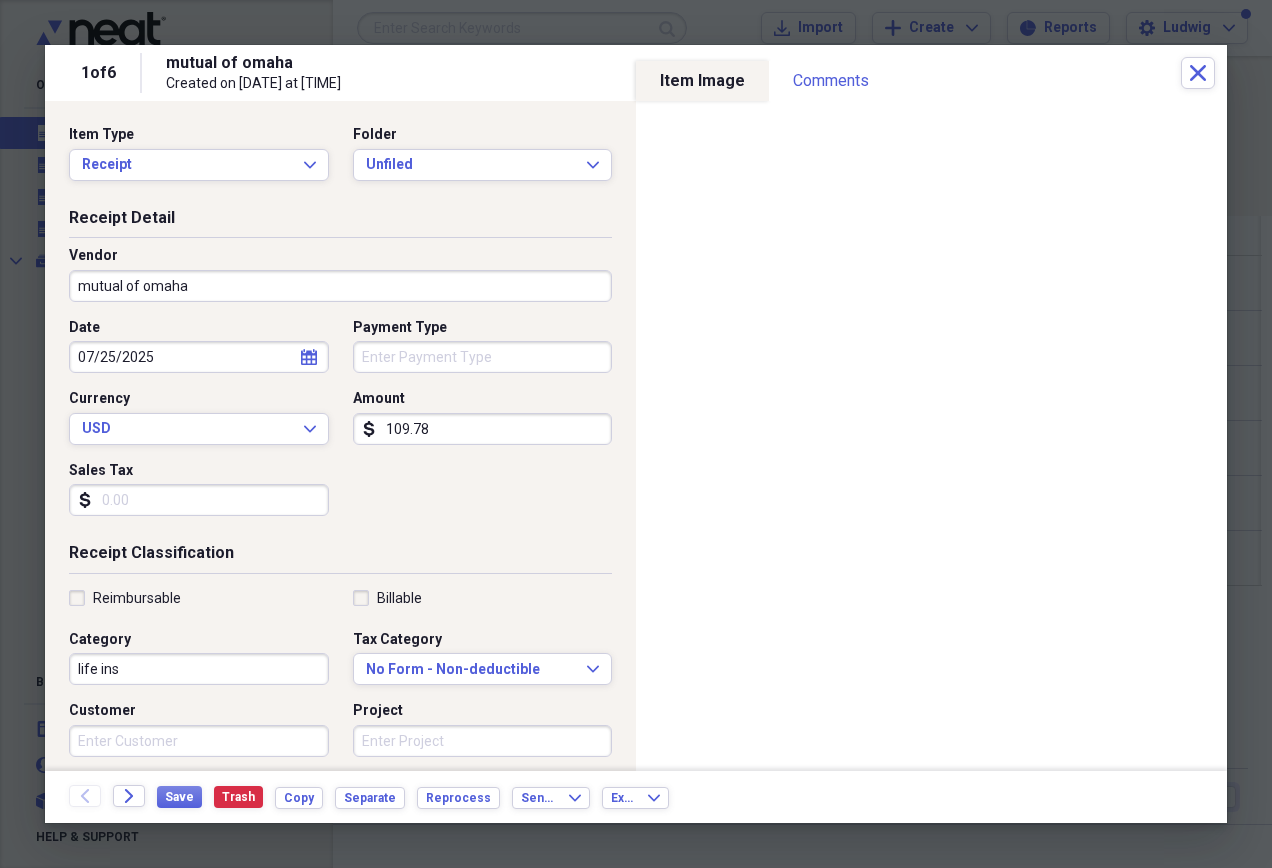 click on "calendar" 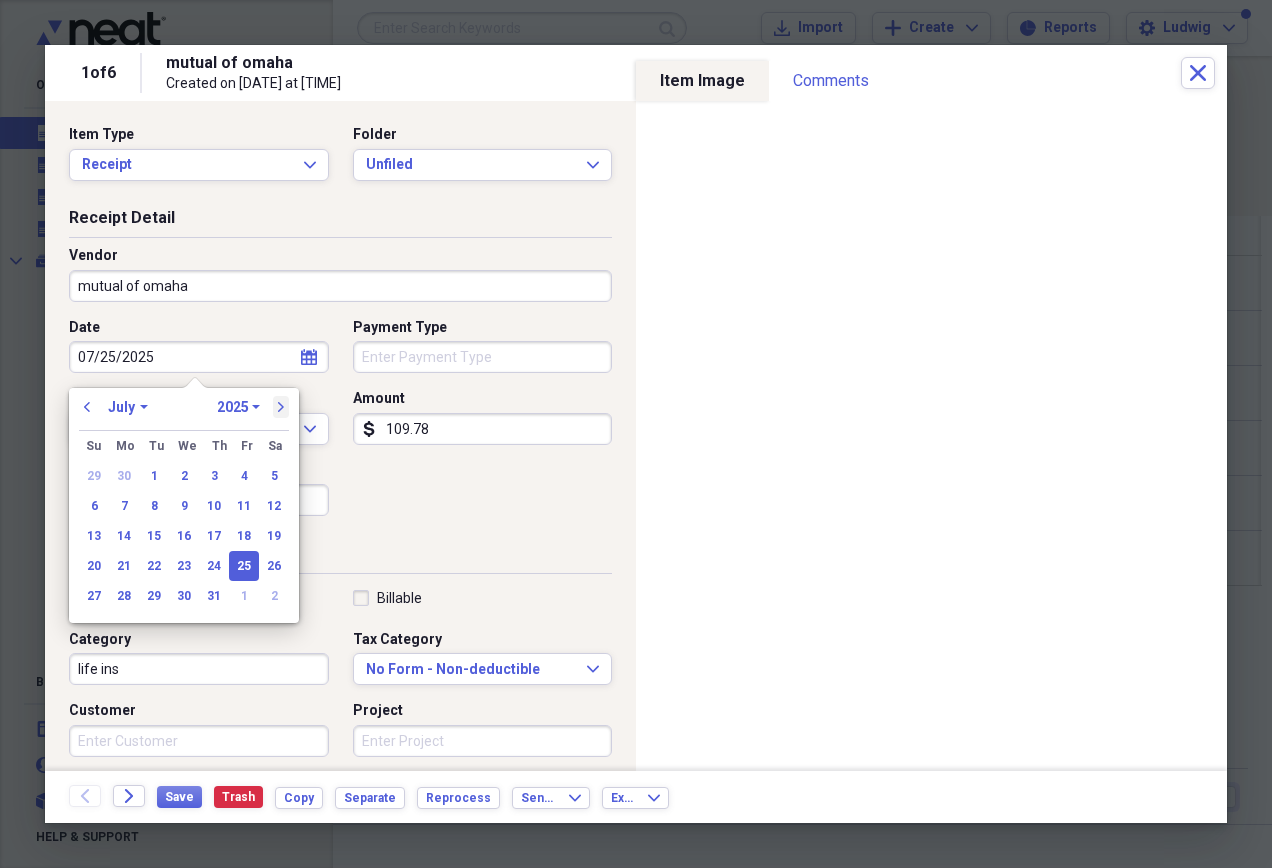 click on "next" at bounding box center (281, 407) 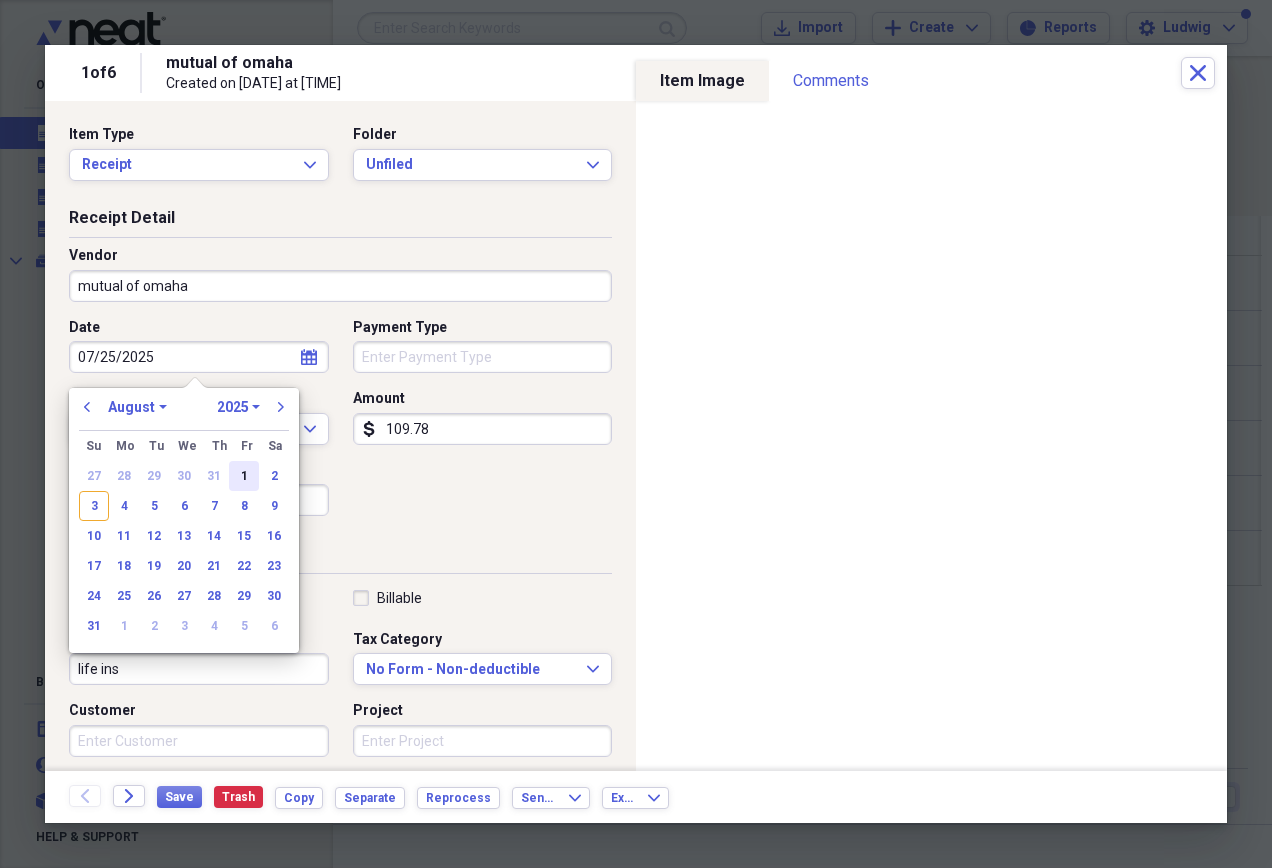 click on "1" at bounding box center (244, 476) 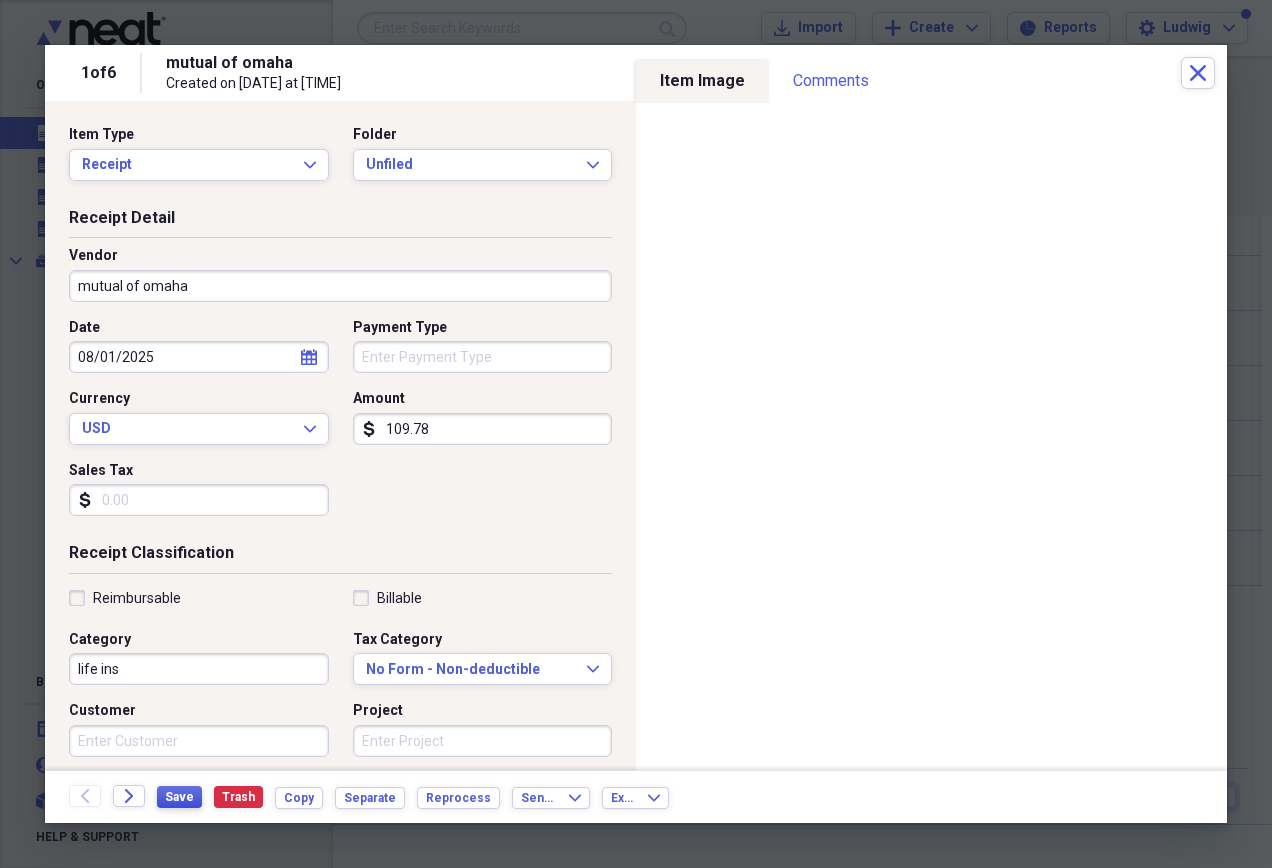 click on "Save" at bounding box center (179, 797) 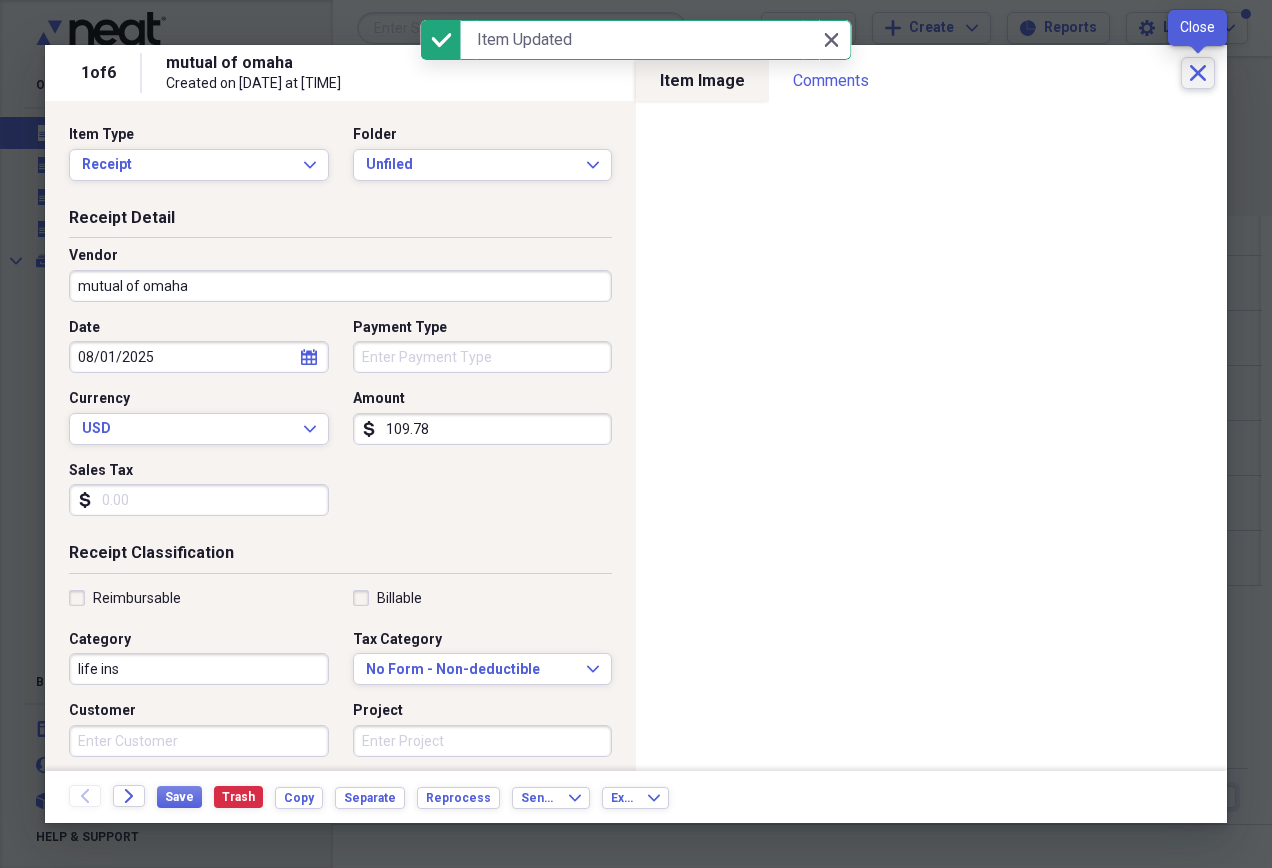 click 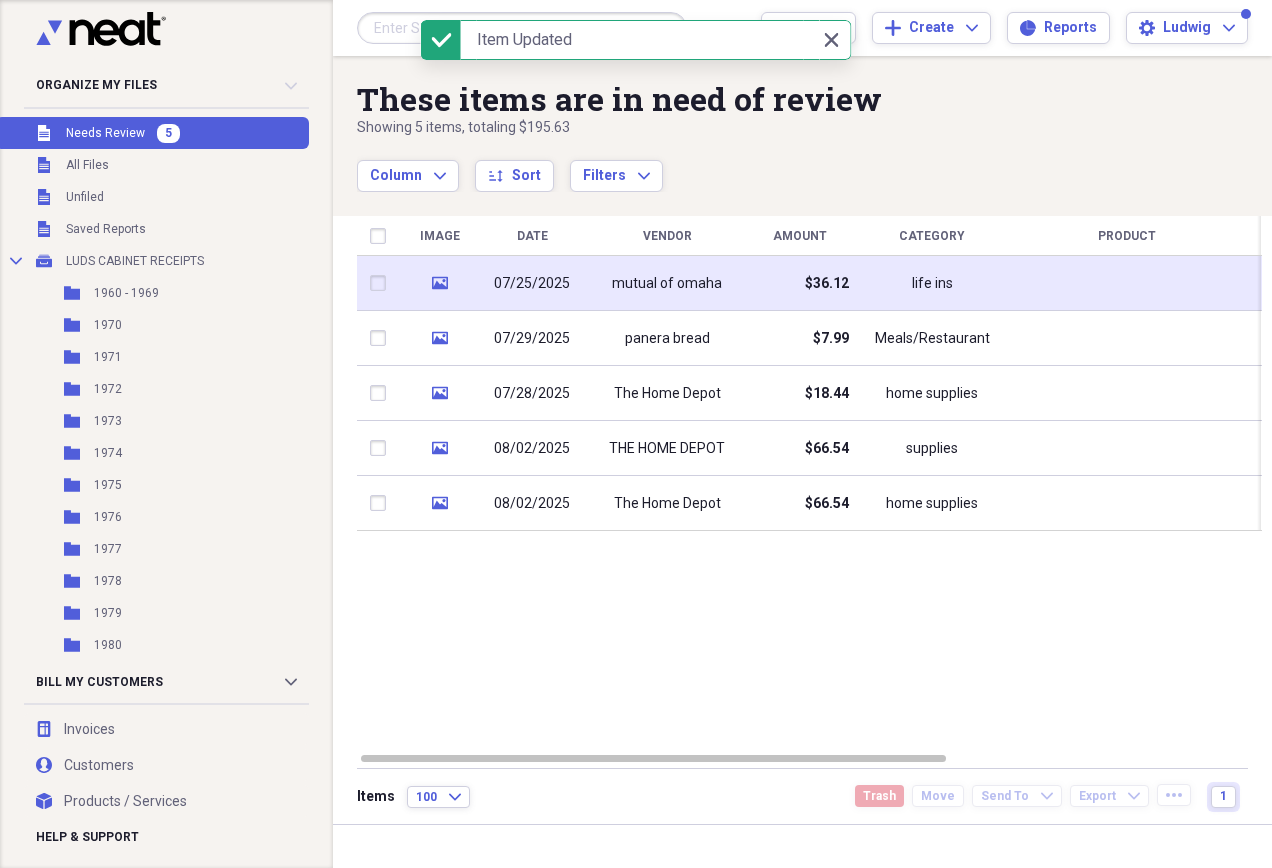 click at bounding box center (1127, 283) 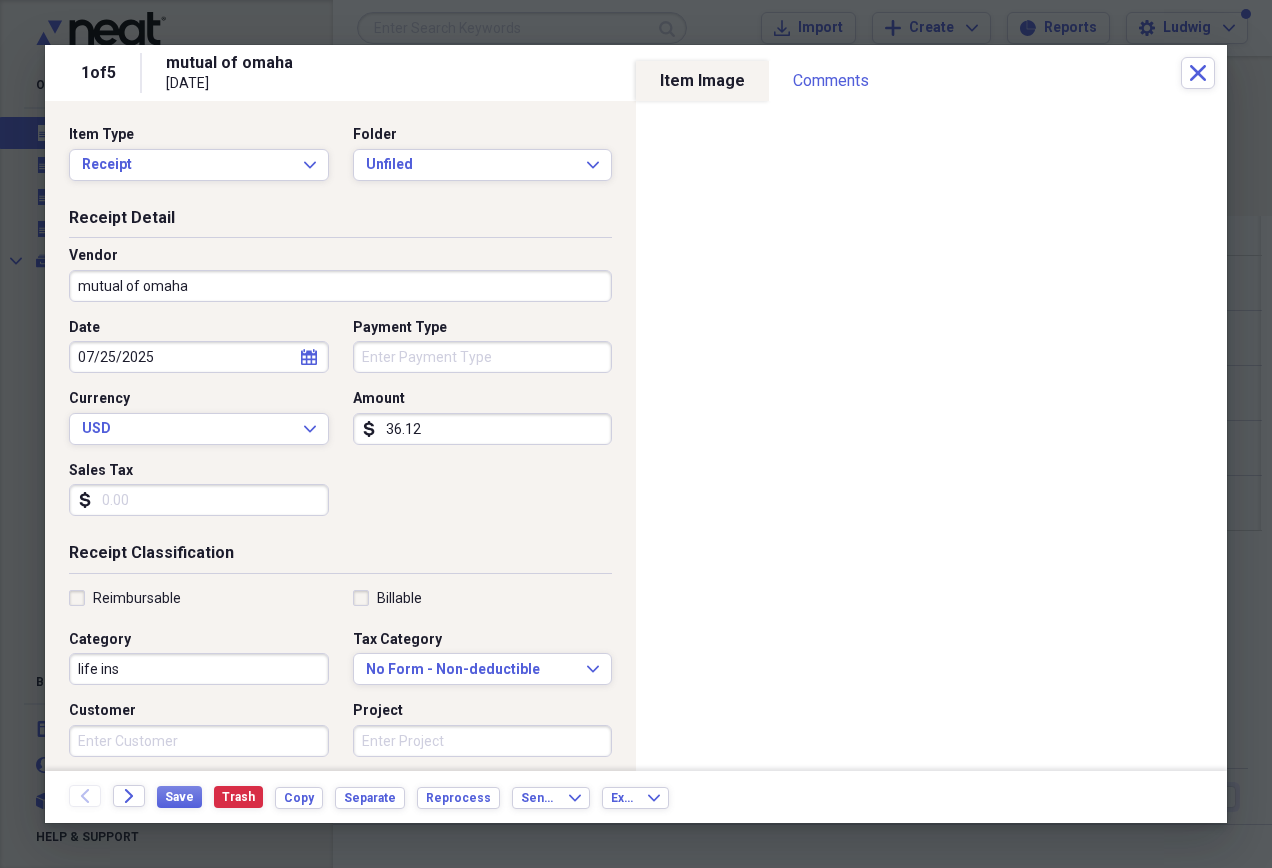 click 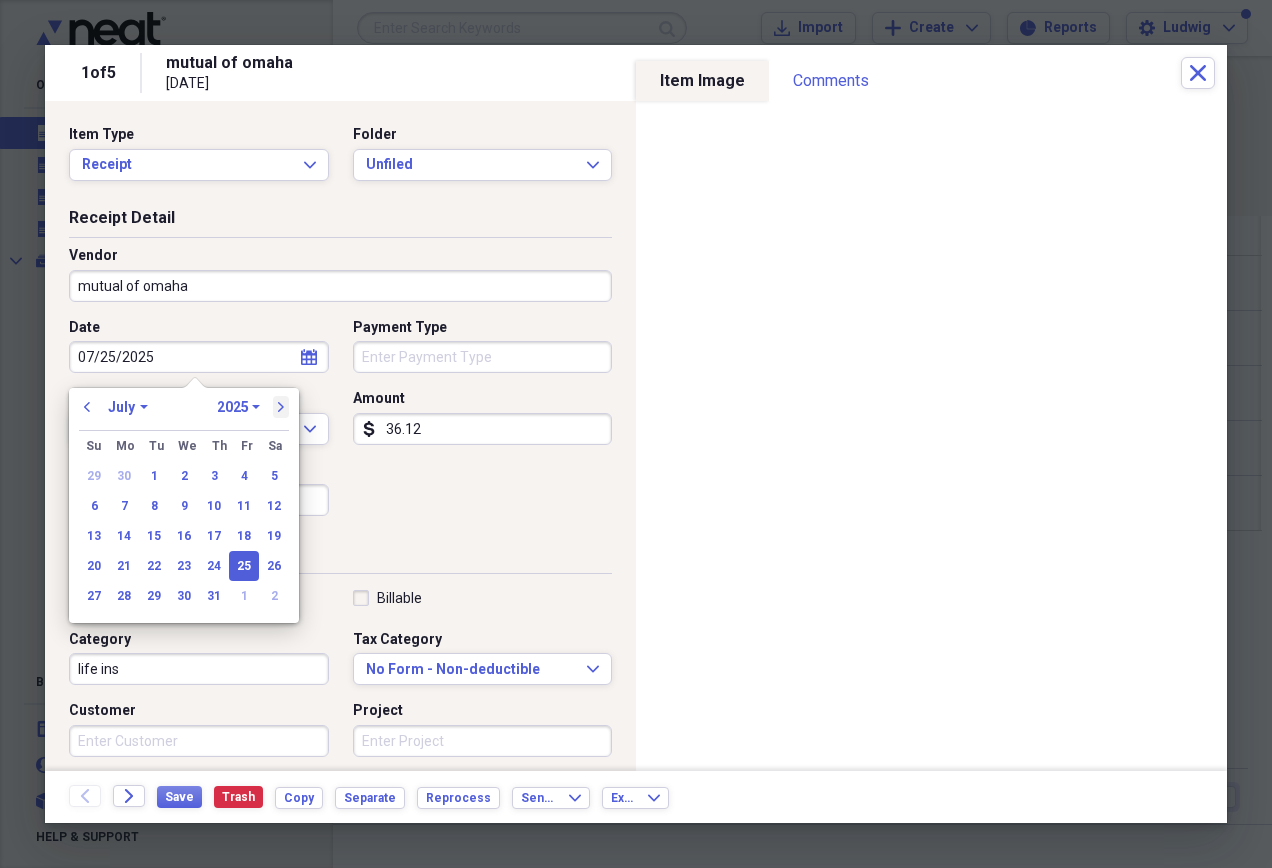 click on "next" at bounding box center (281, 407) 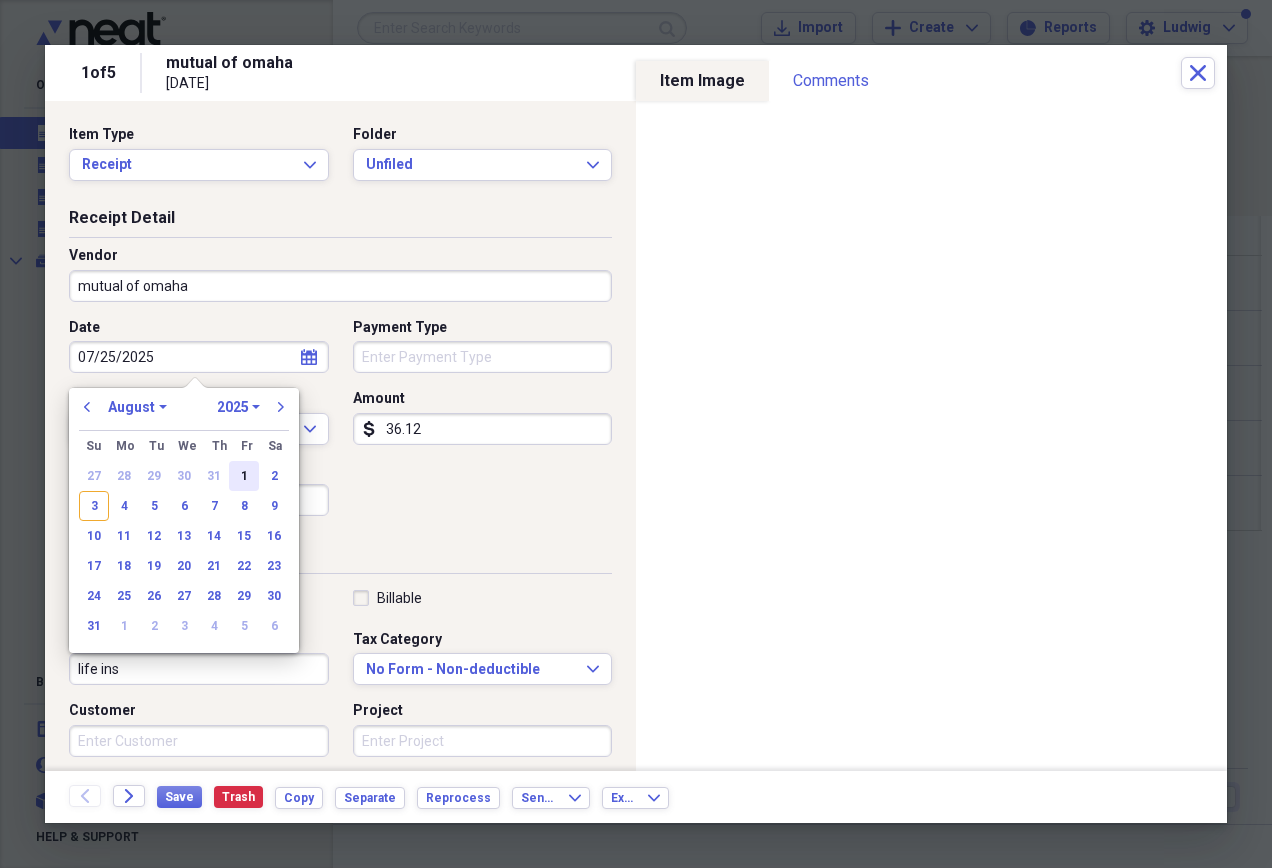 click on "1" at bounding box center [244, 476] 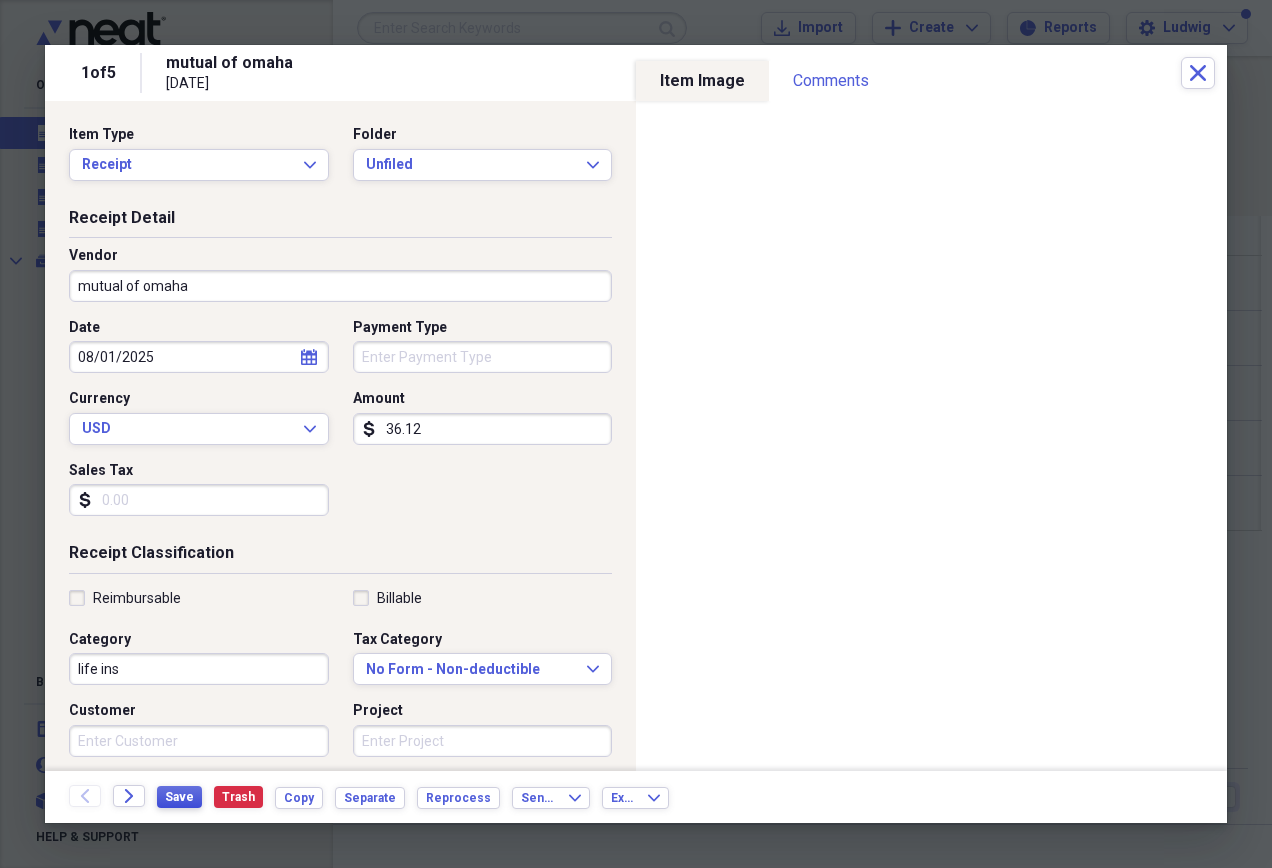 click on "Save" at bounding box center [179, 797] 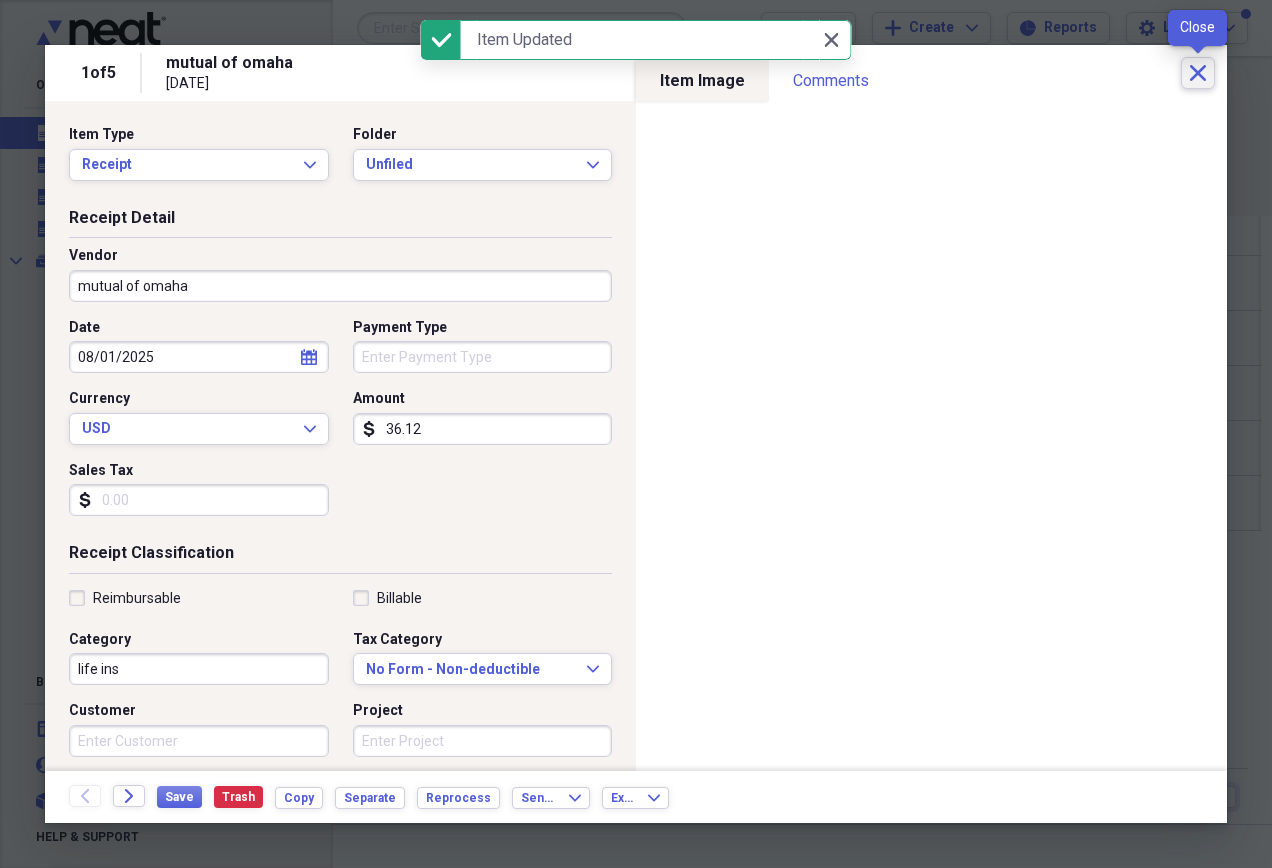 click on "Close" 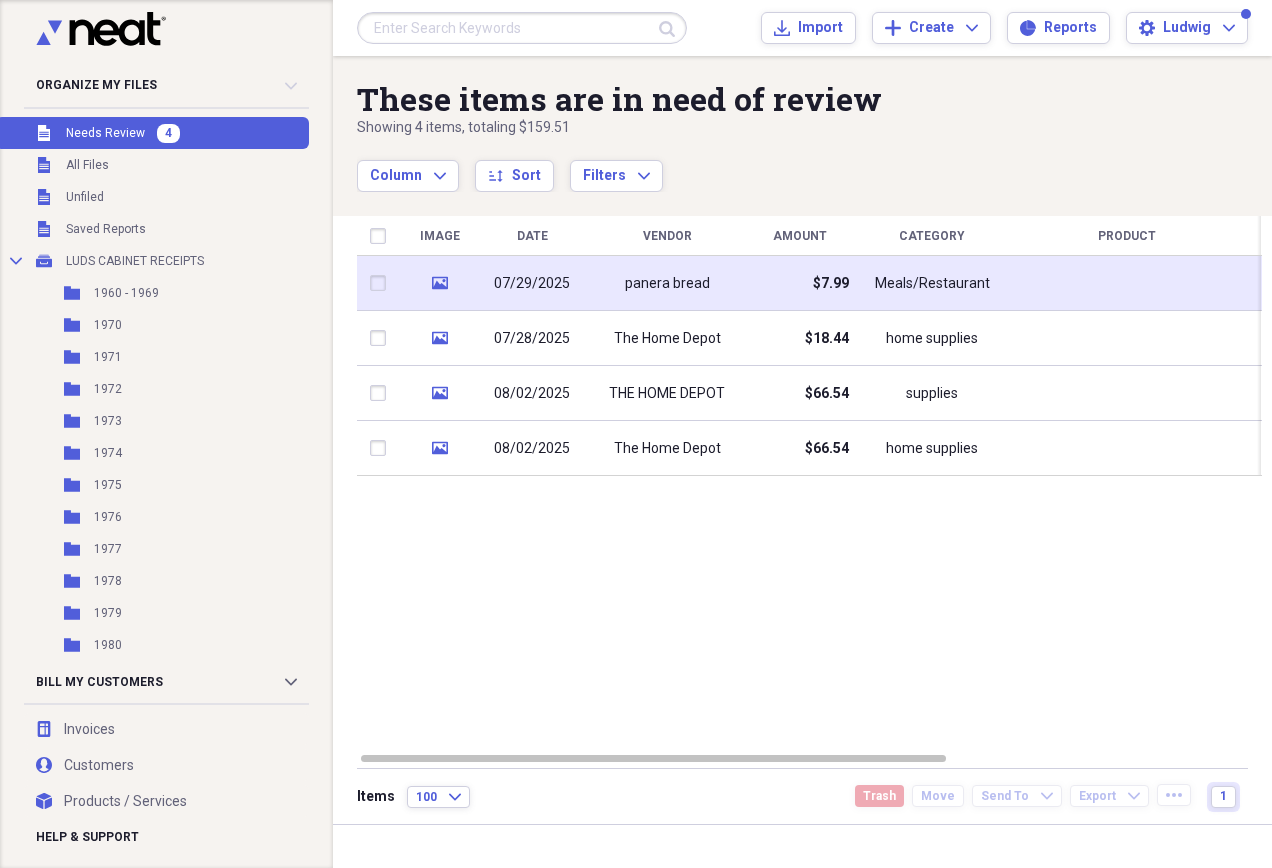 click on "$7.99" at bounding box center (799, 283) 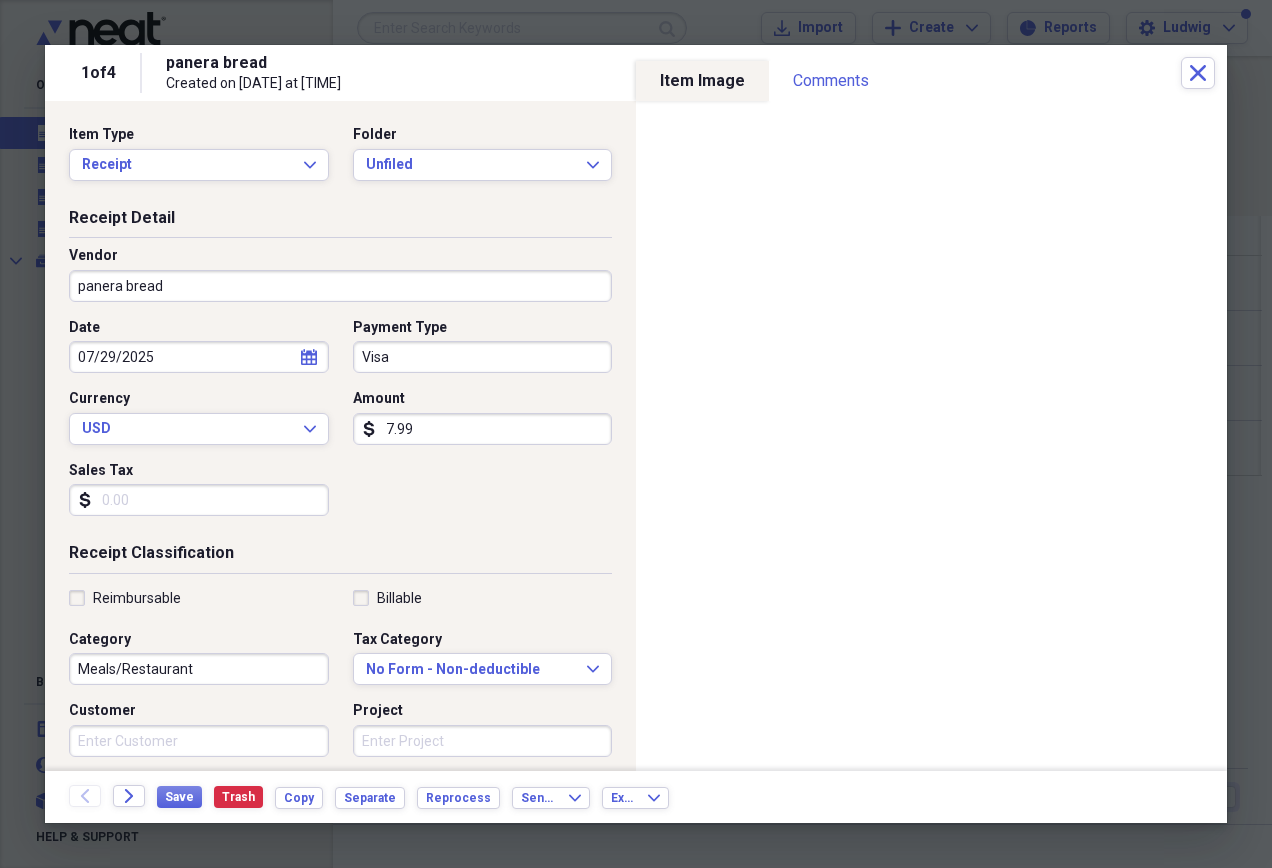 click on "Save Trash Copy Separate Reprocess" at bounding box center (334, 797) 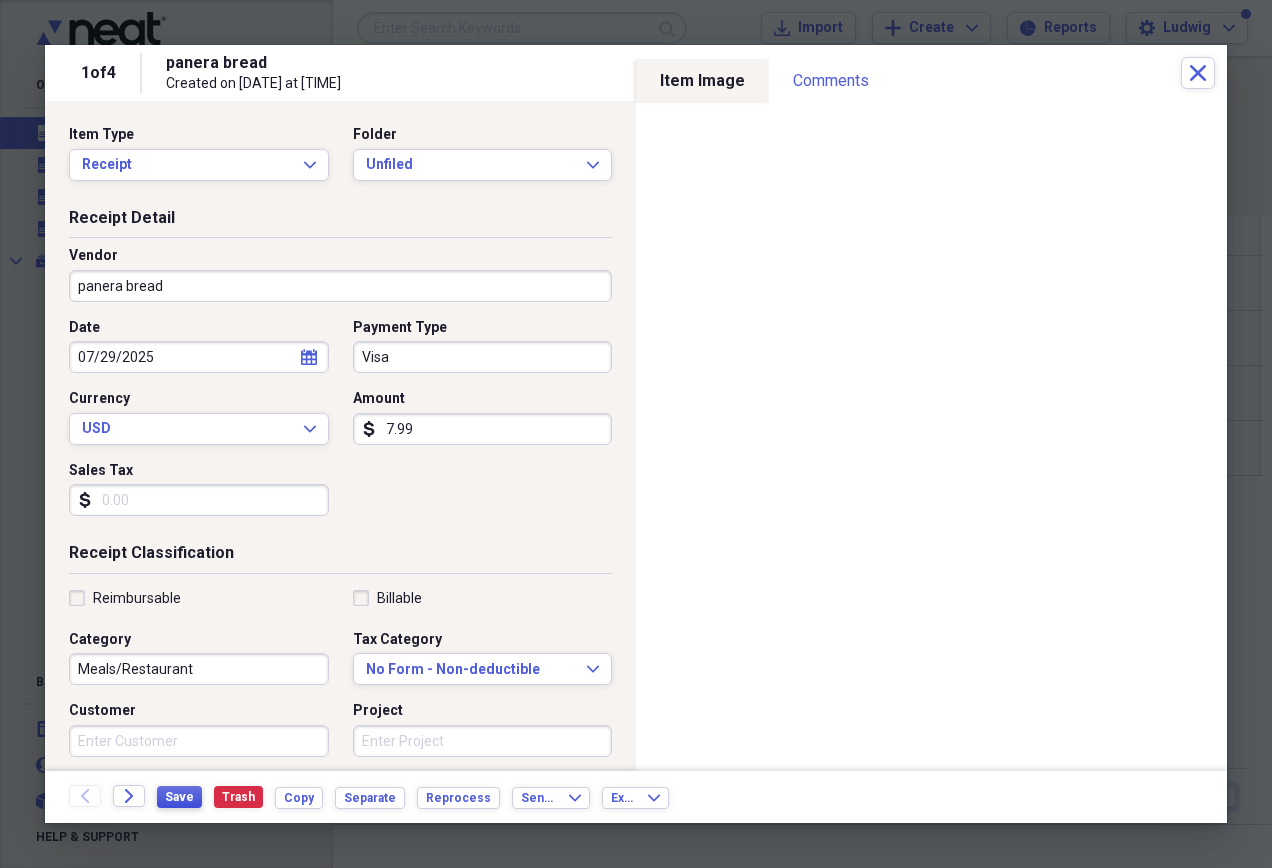 click on "Save" at bounding box center (179, 797) 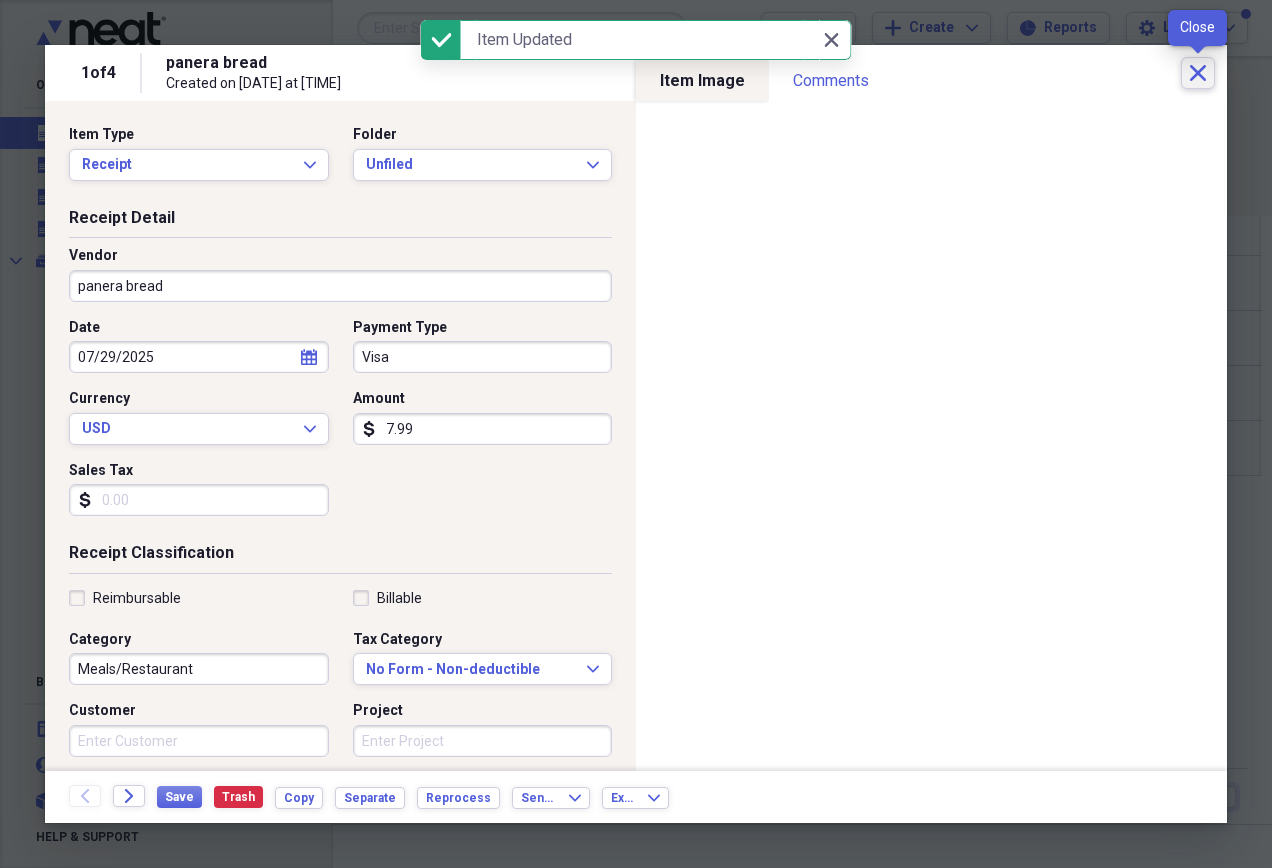 click on "Close" 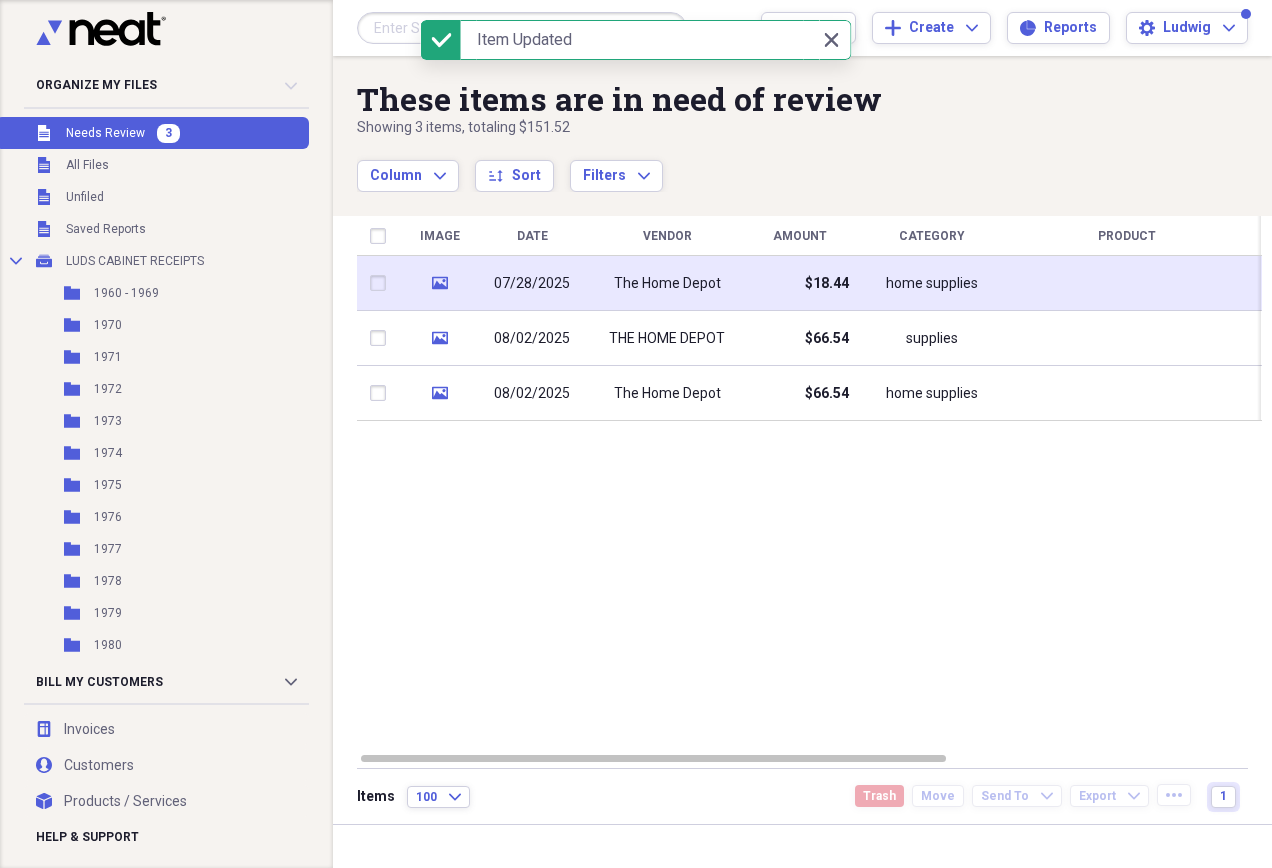 click at bounding box center [1127, 283] 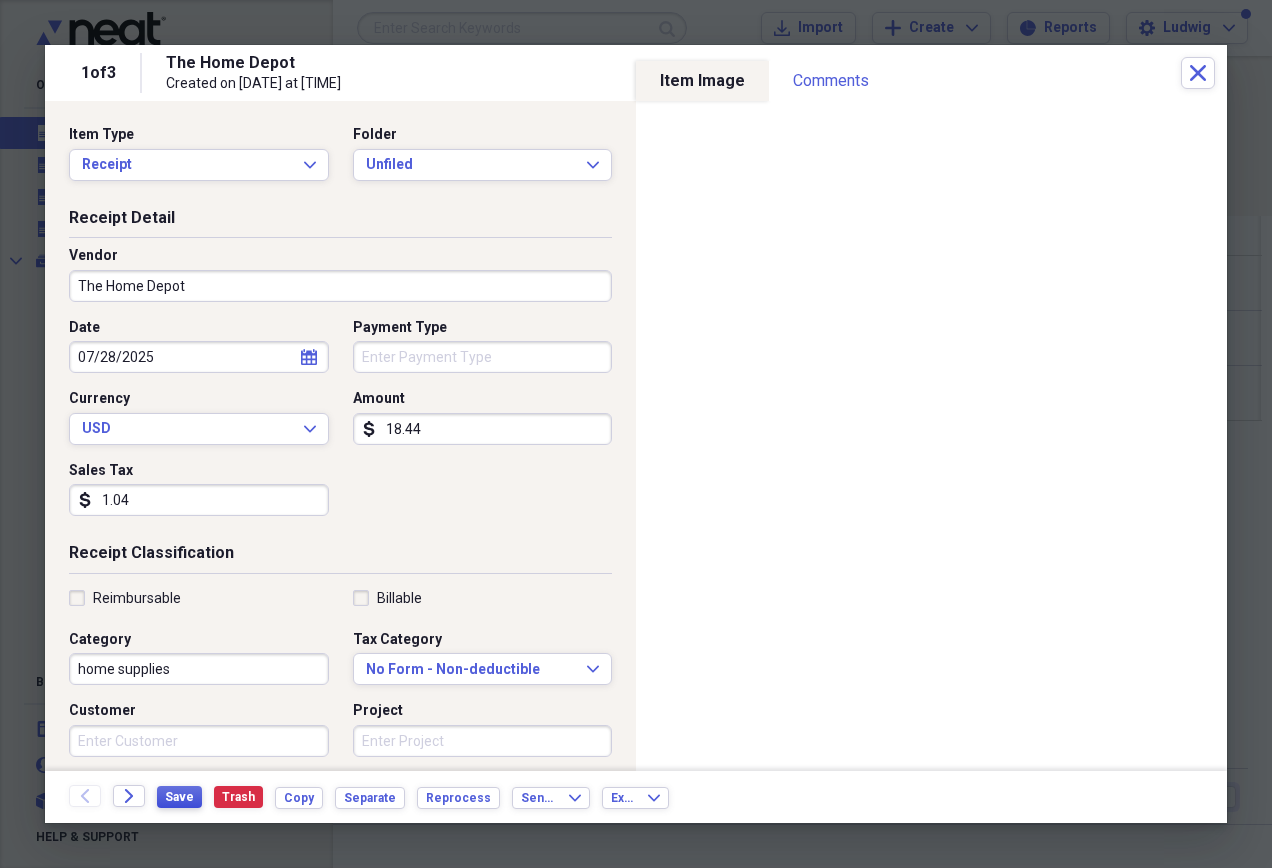 click on "Save" at bounding box center [179, 797] 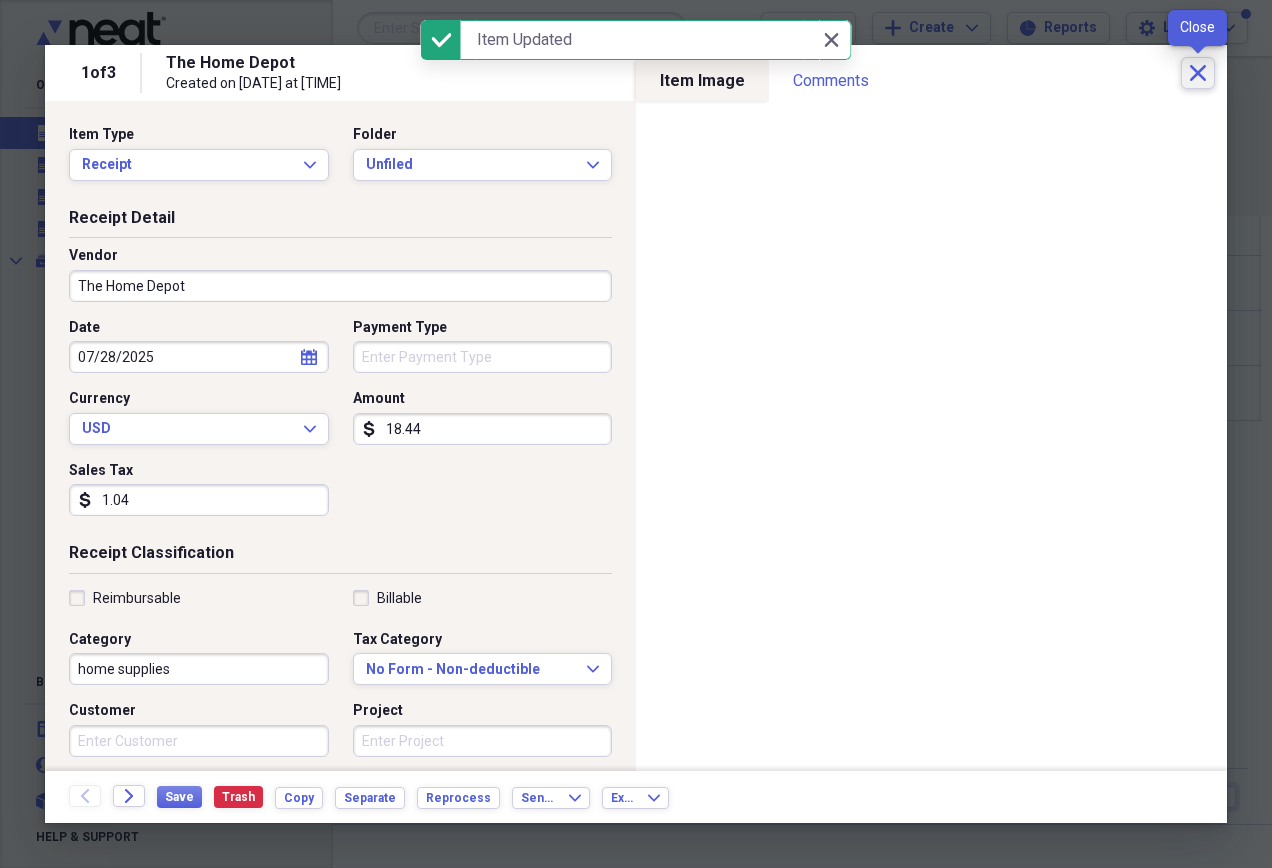 click on "Close" 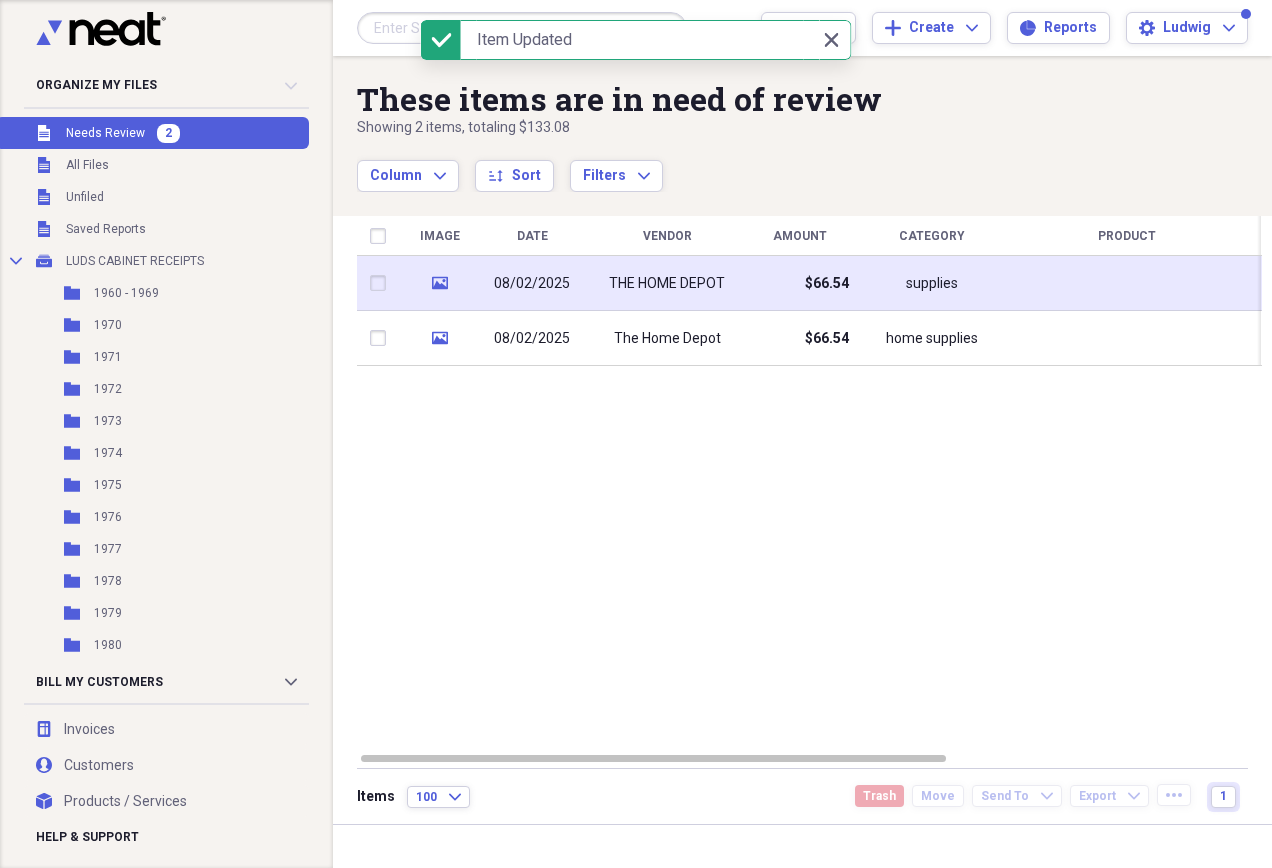 click at bounding box center (1127, 283) 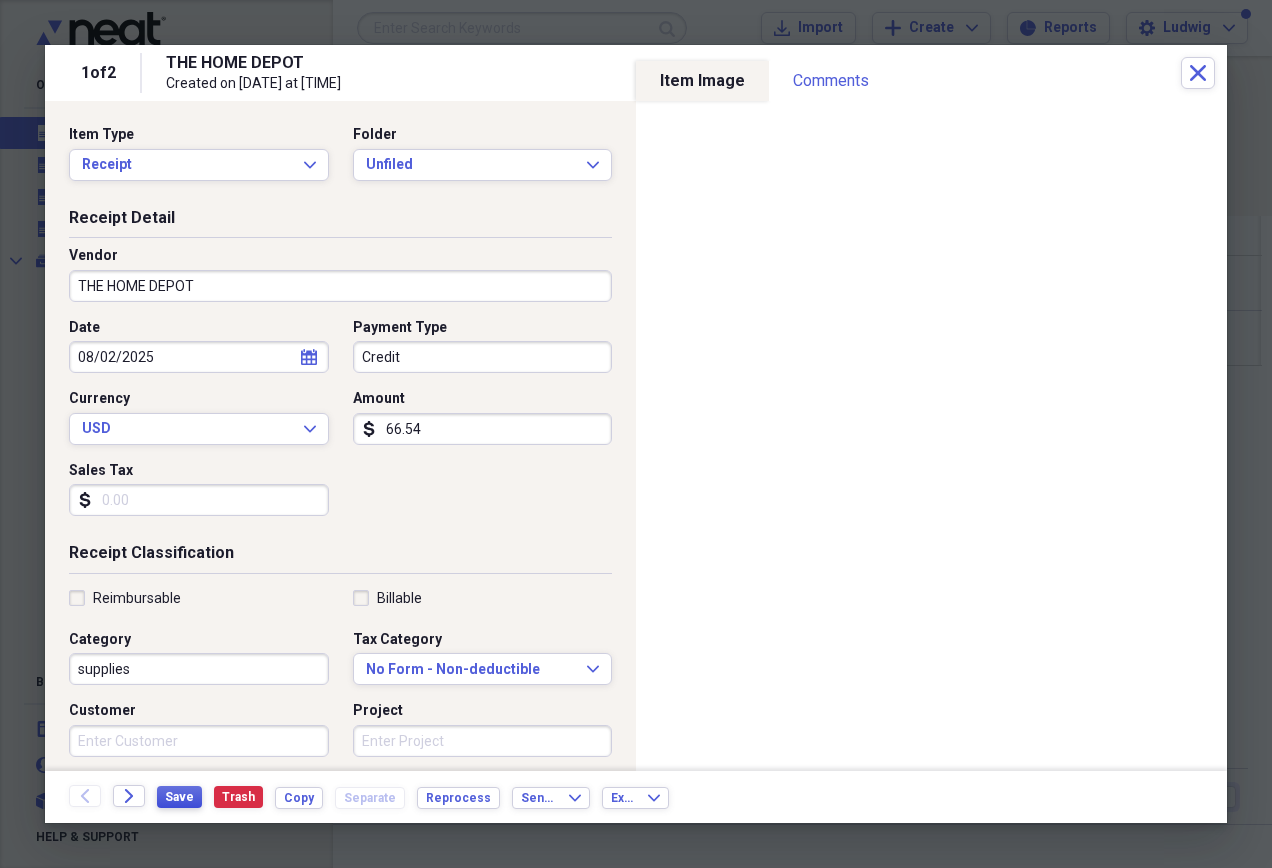 click on "Save" at bounding box center (179, 797) 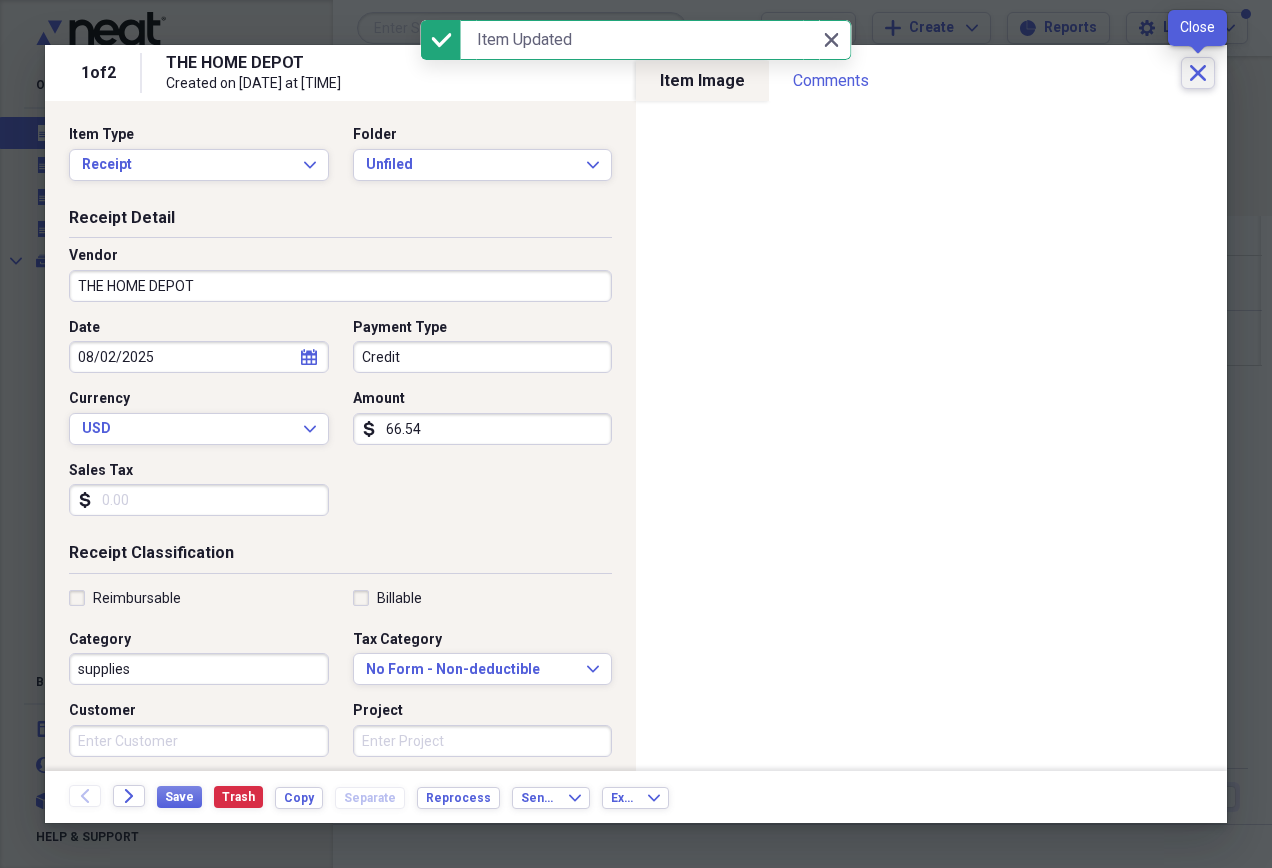 click on "Close" at bounding box center [1198, 73] 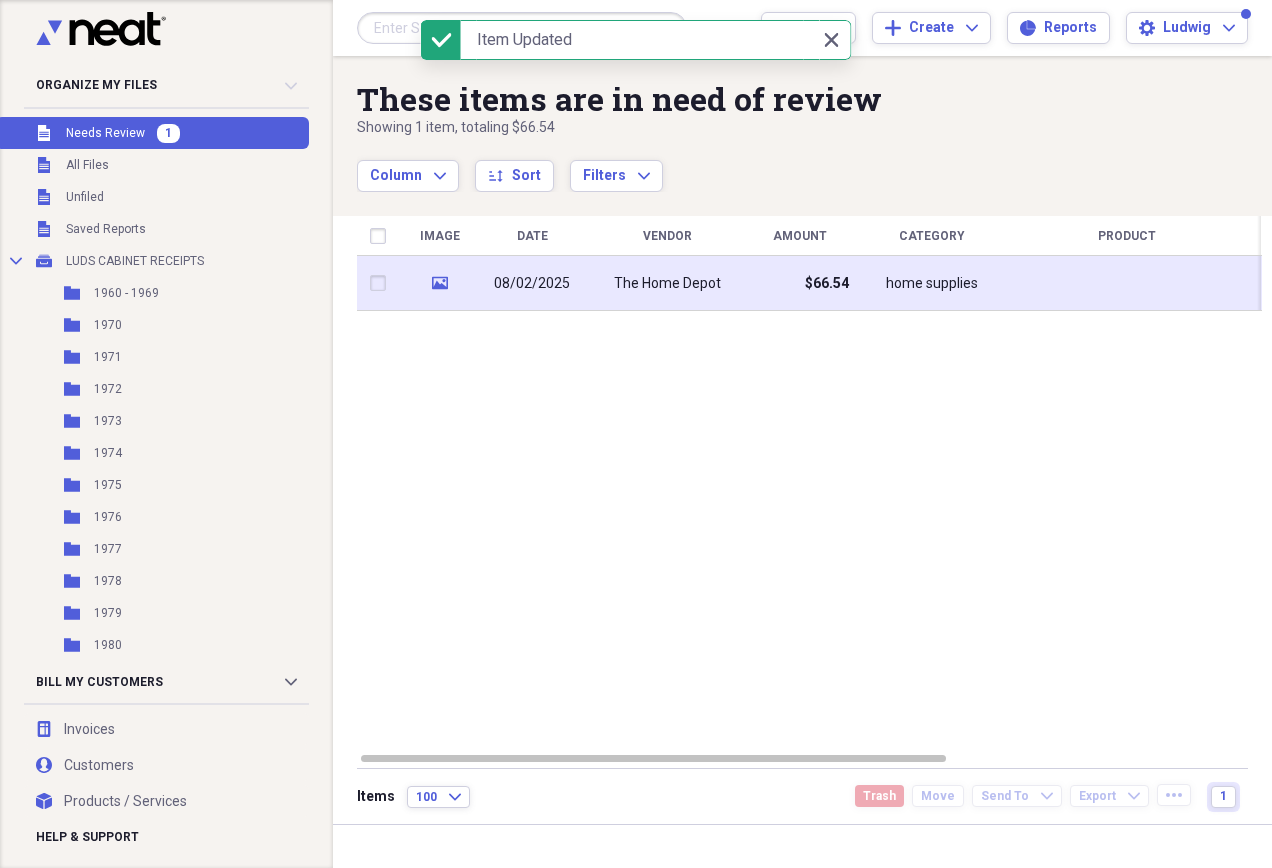 click at bounding box center (1127, 283) 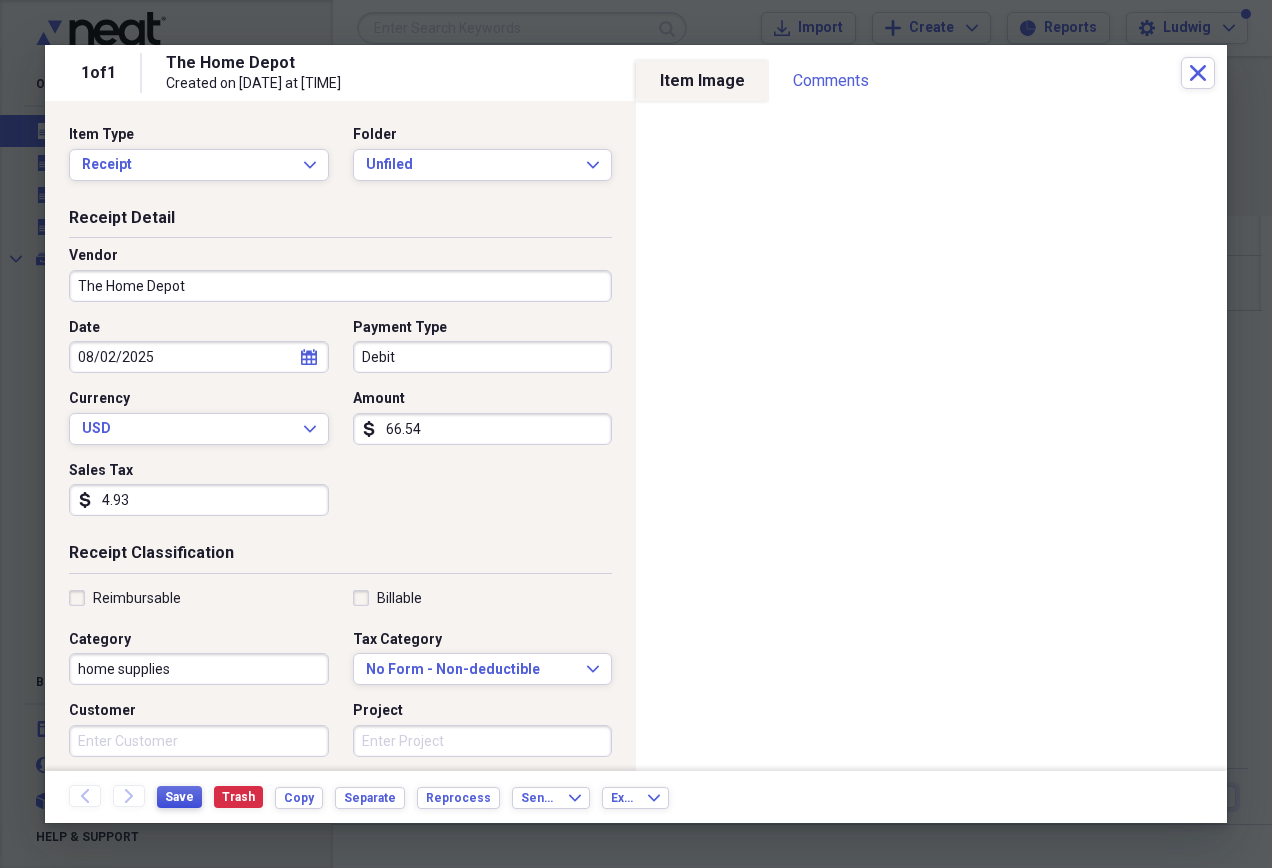 click on "Save" at bounding box center [179, 797] 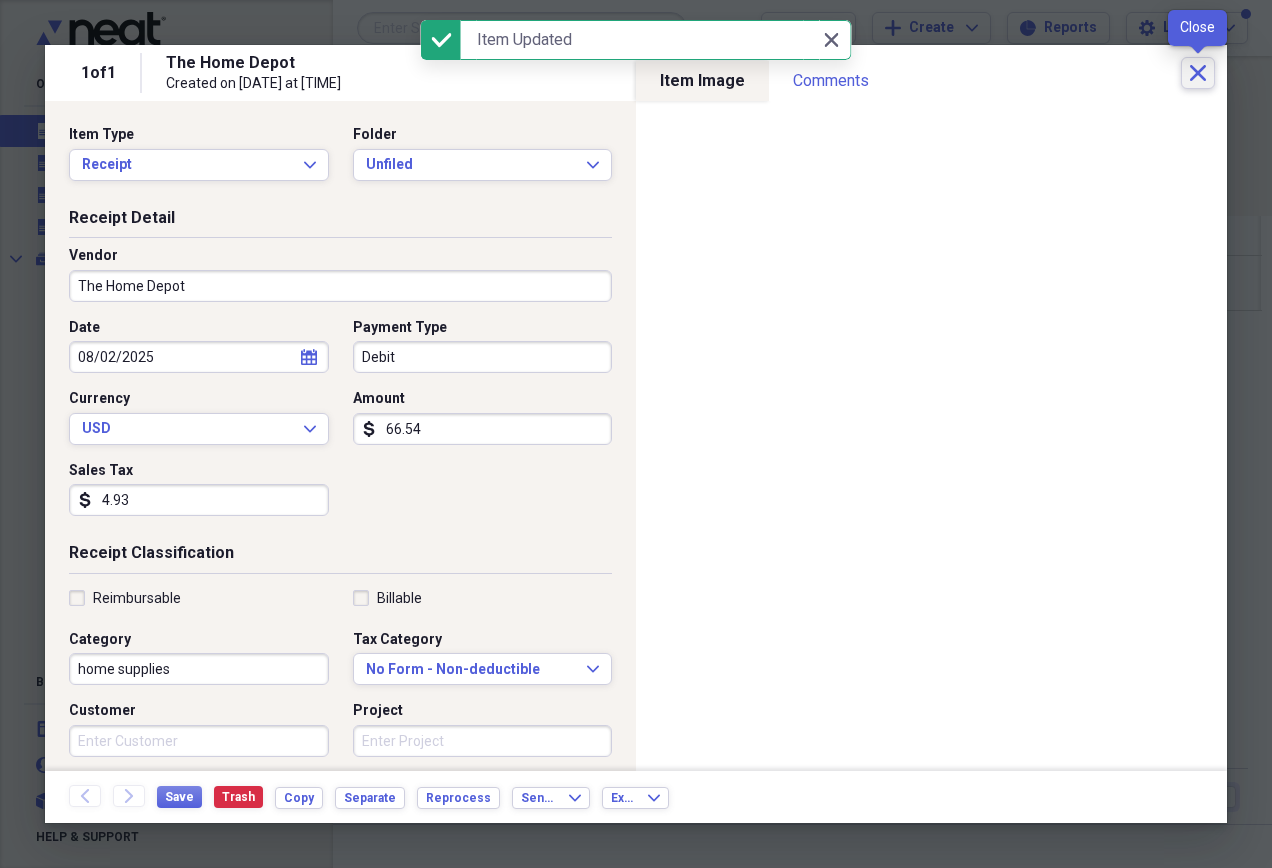 click on "Close" at bounding box center (1198, 73) 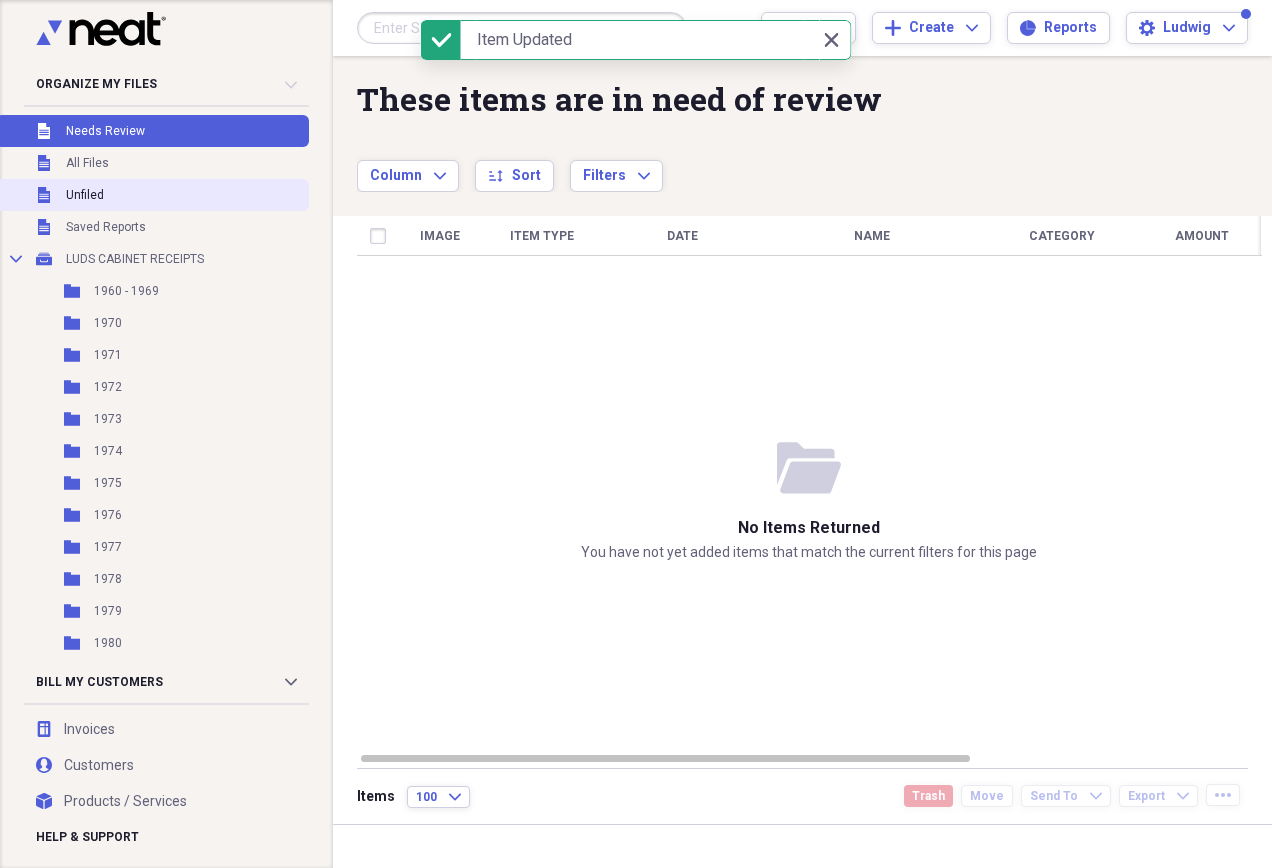 click on "Unfiled Unfiled" at bounding box center (152, 195) 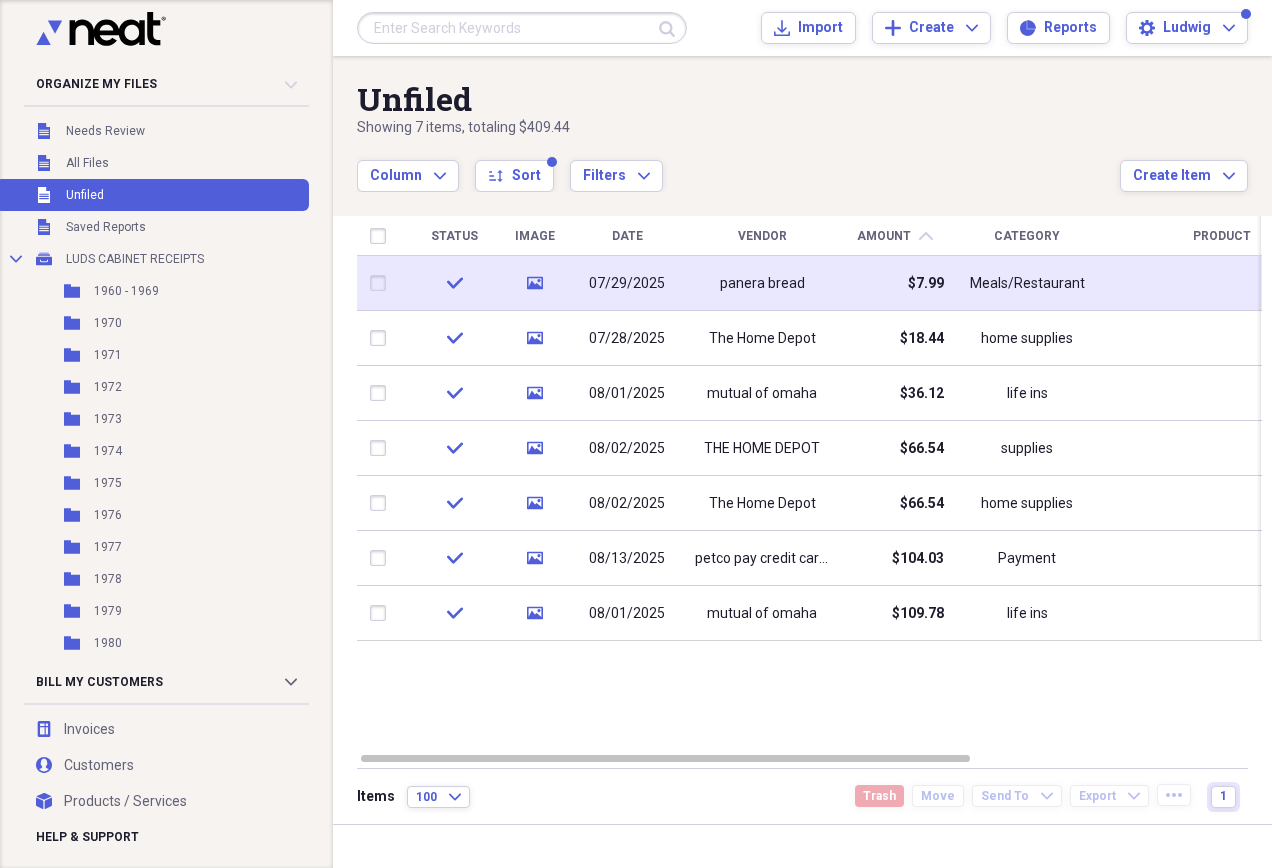 click at bounding box center [382, 283] 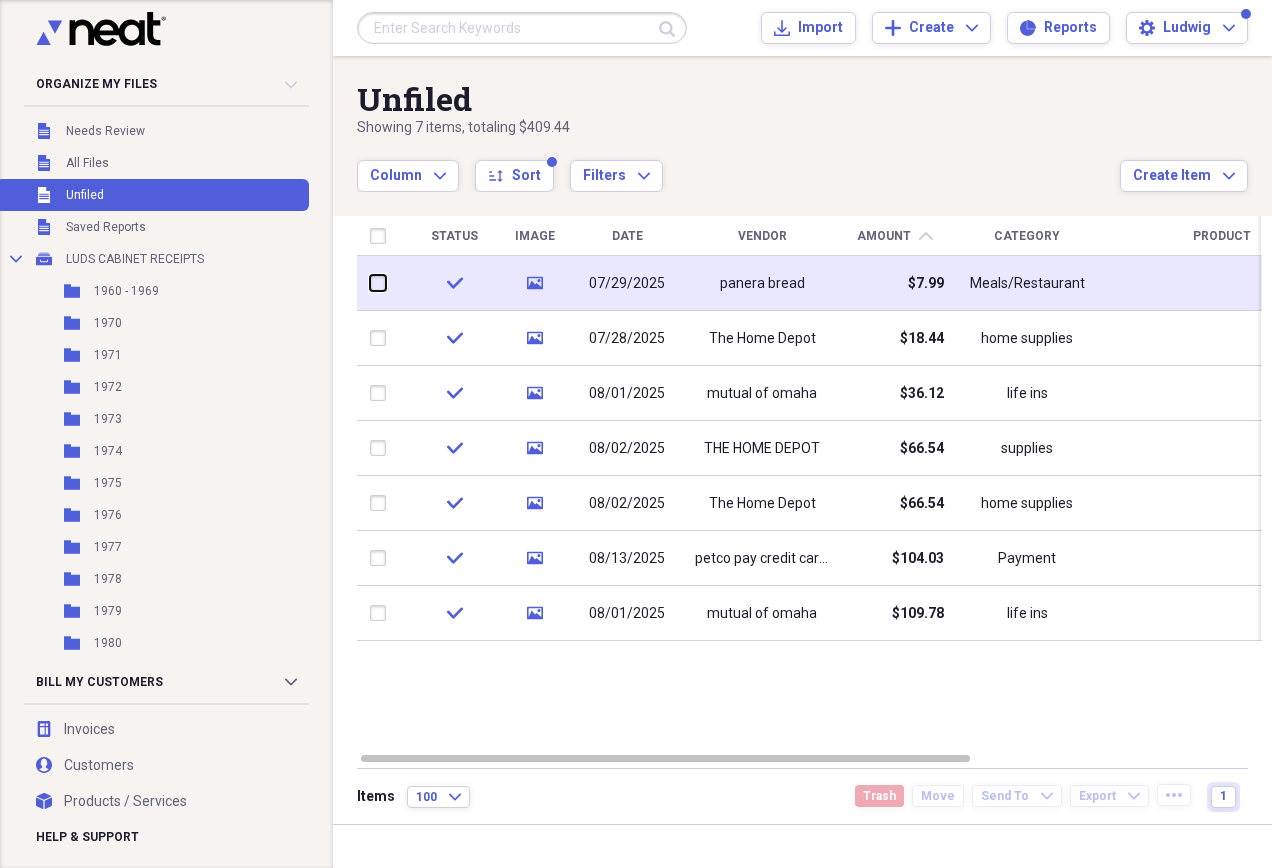 click at bounding box center [370, 283] 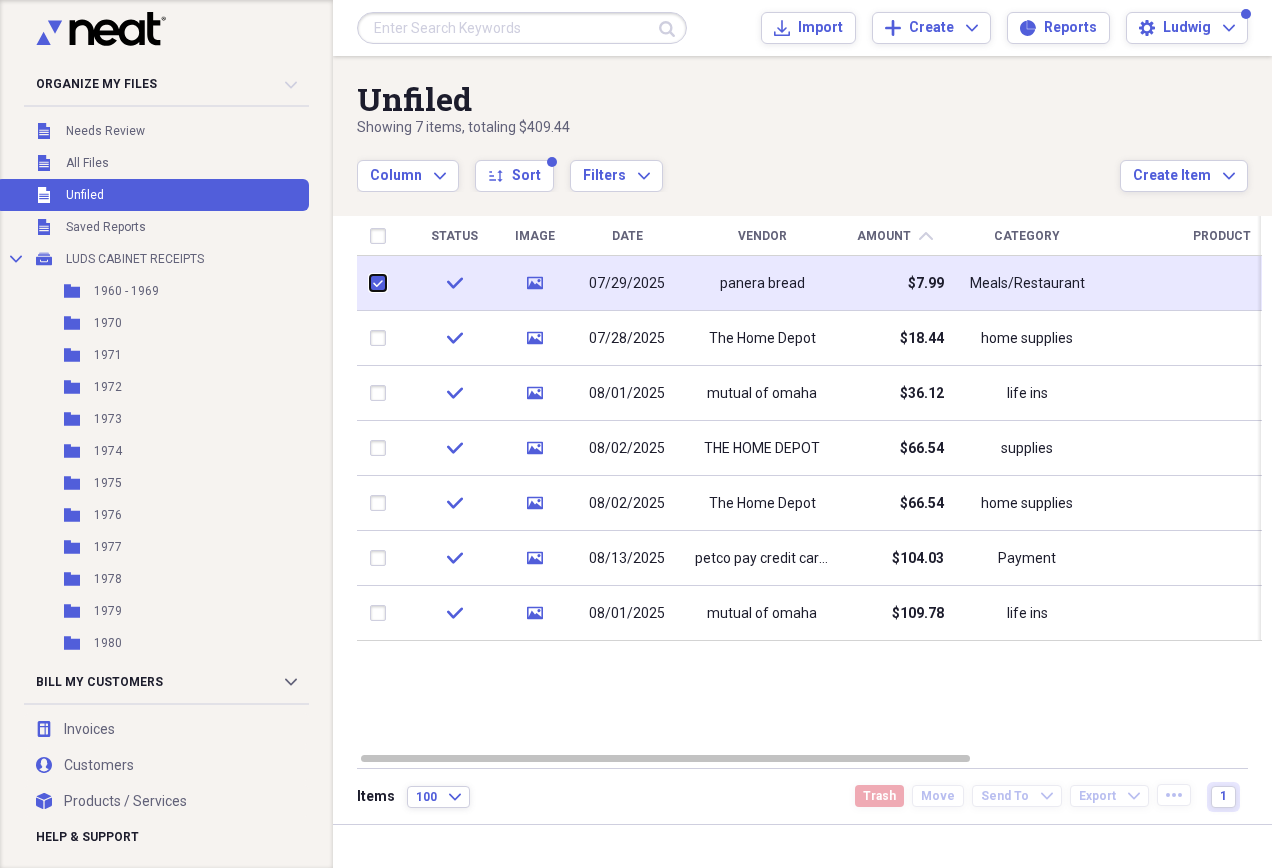 checkbox on "true" 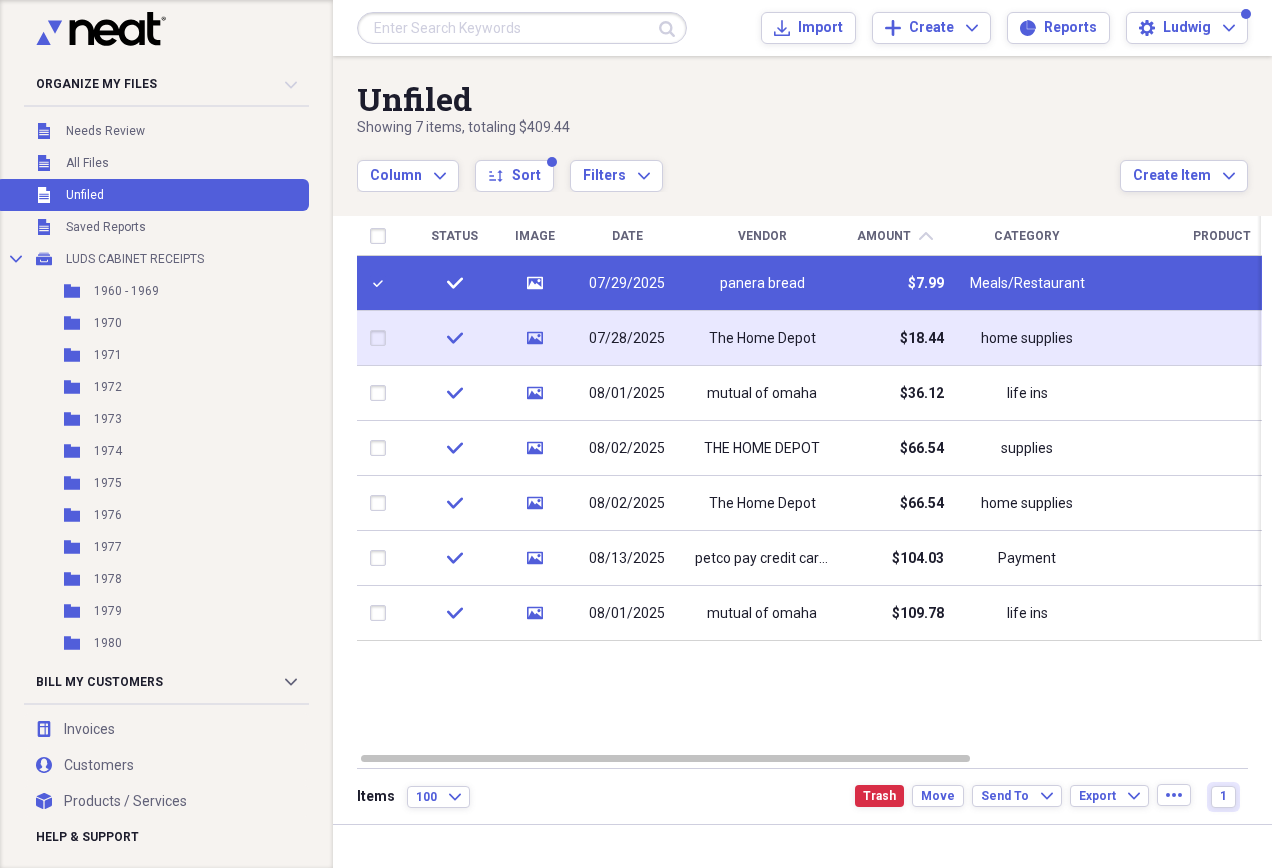 click at bounding box center [382, 338] 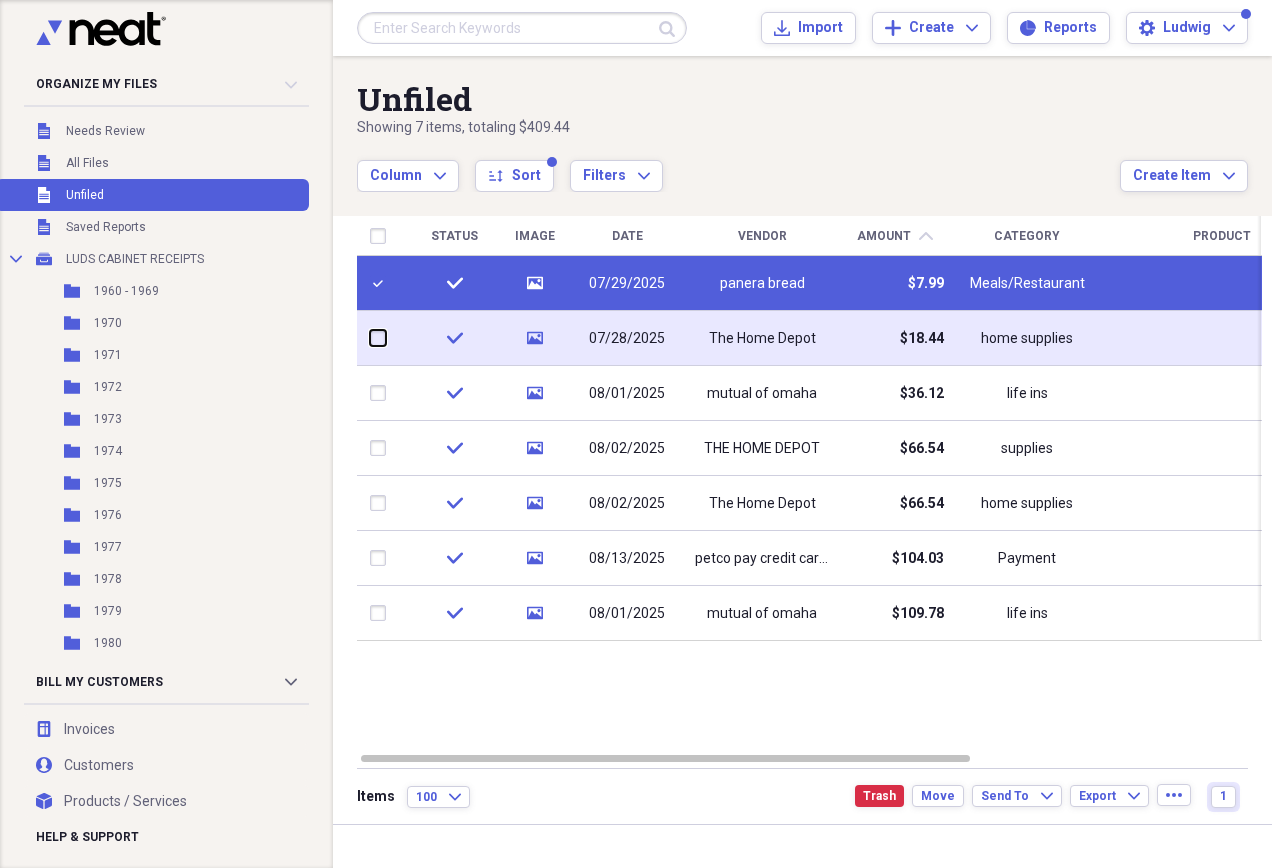click at bounding box center [370, 338] 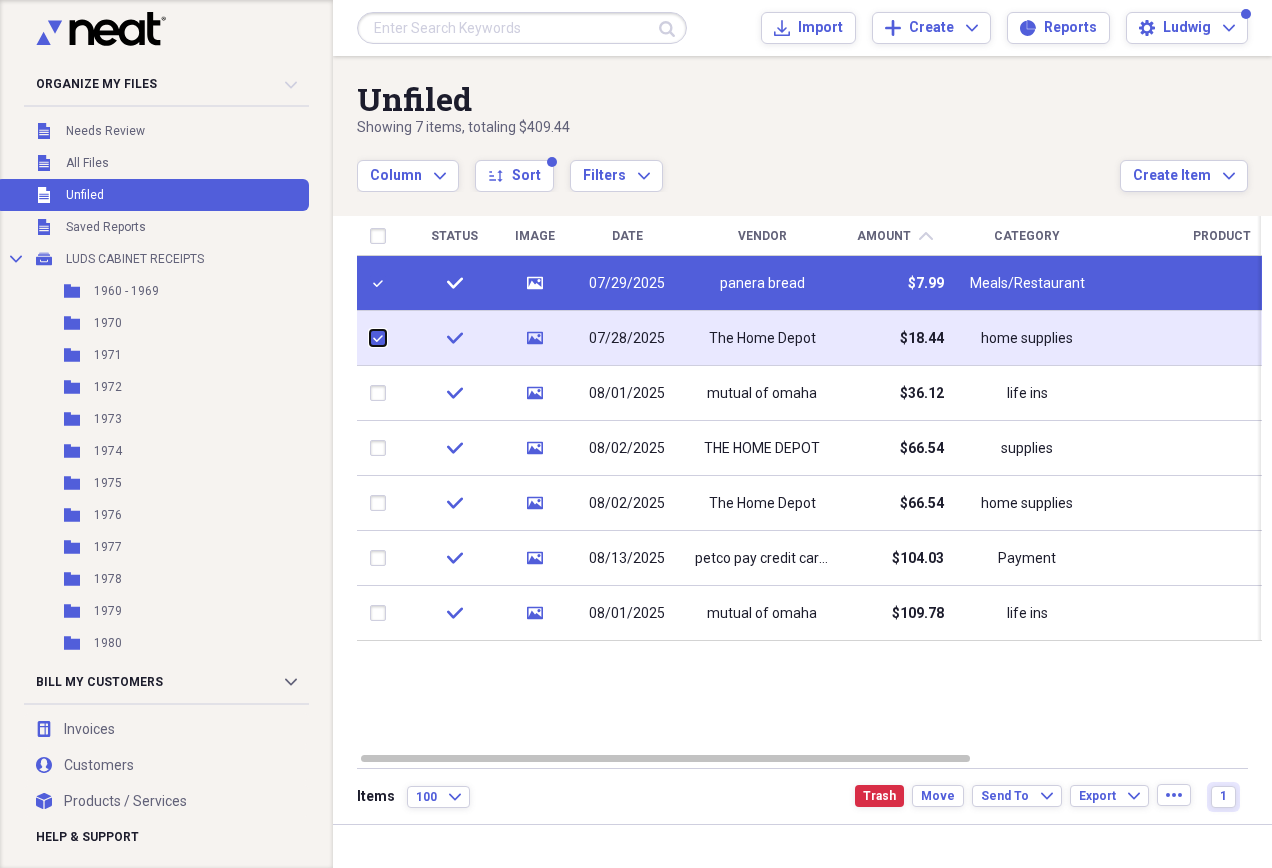 checkbox on "true" 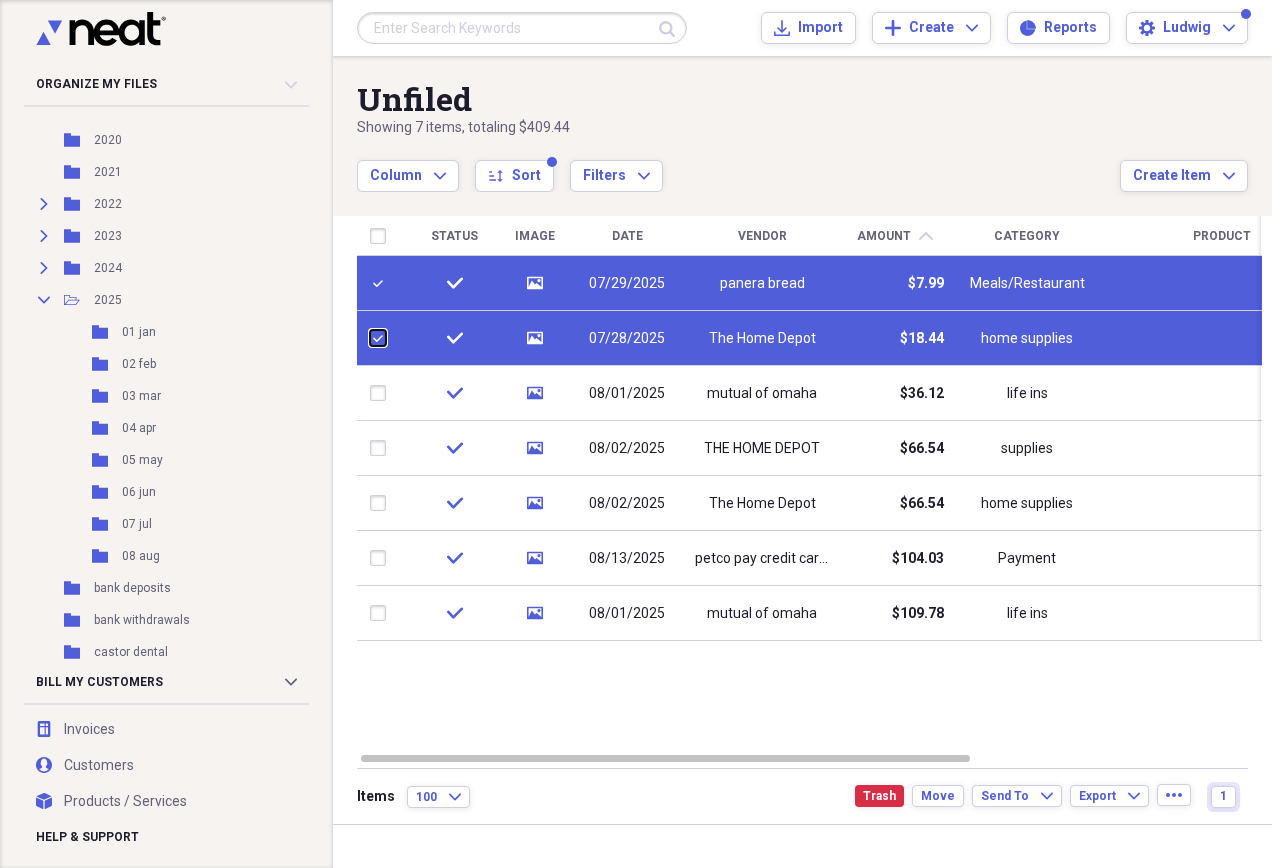 scroll, scrollTop: 1500, scrollLeft: 0, axis: vertical 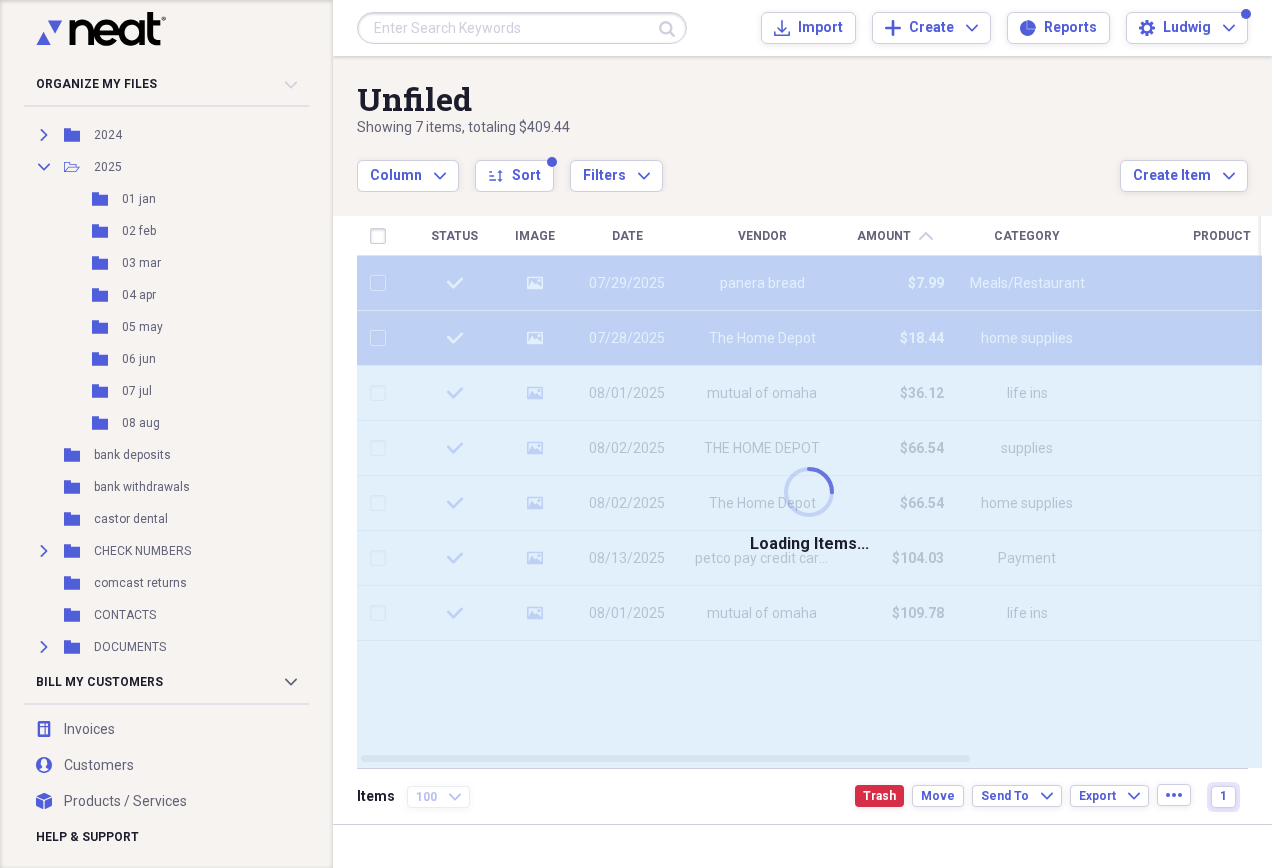 checkbox on "false" 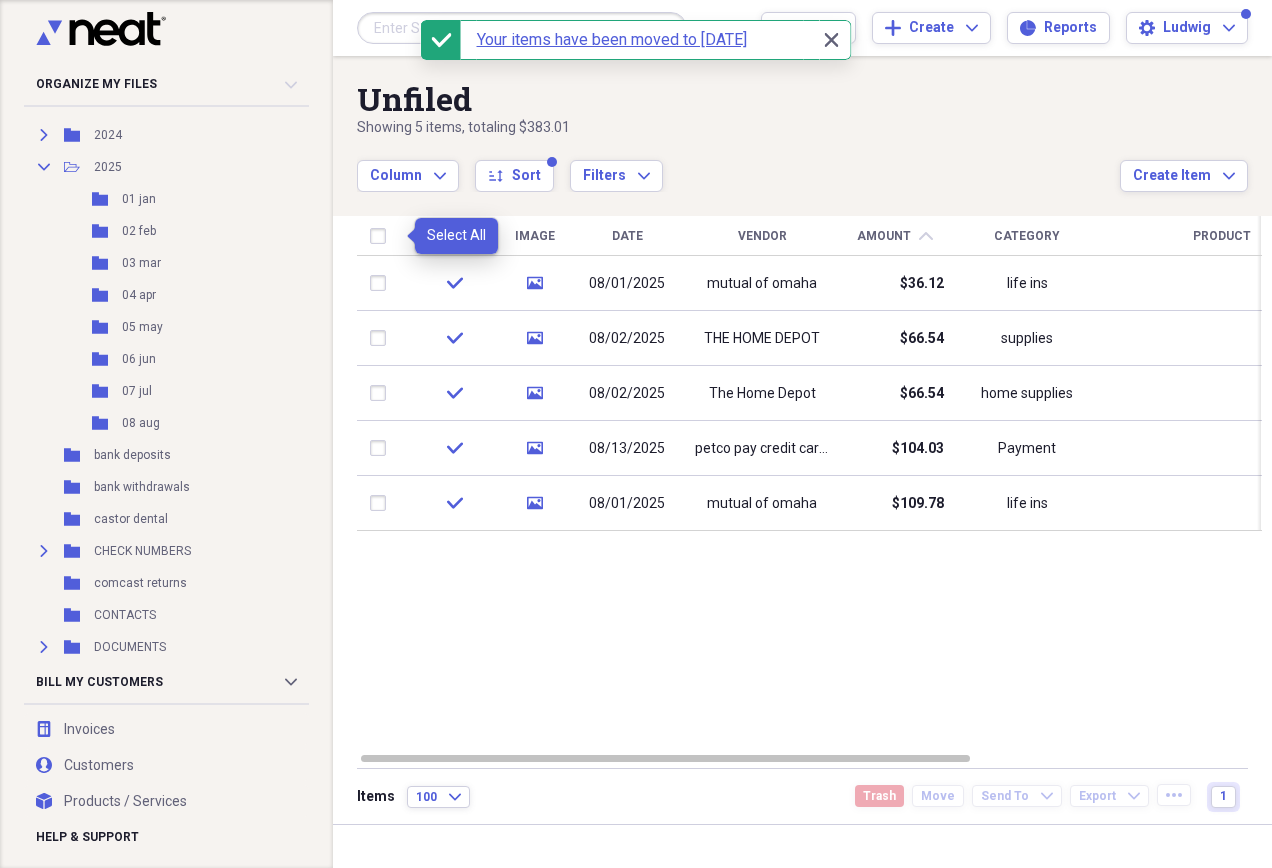 click at bounding box center [382, 236] 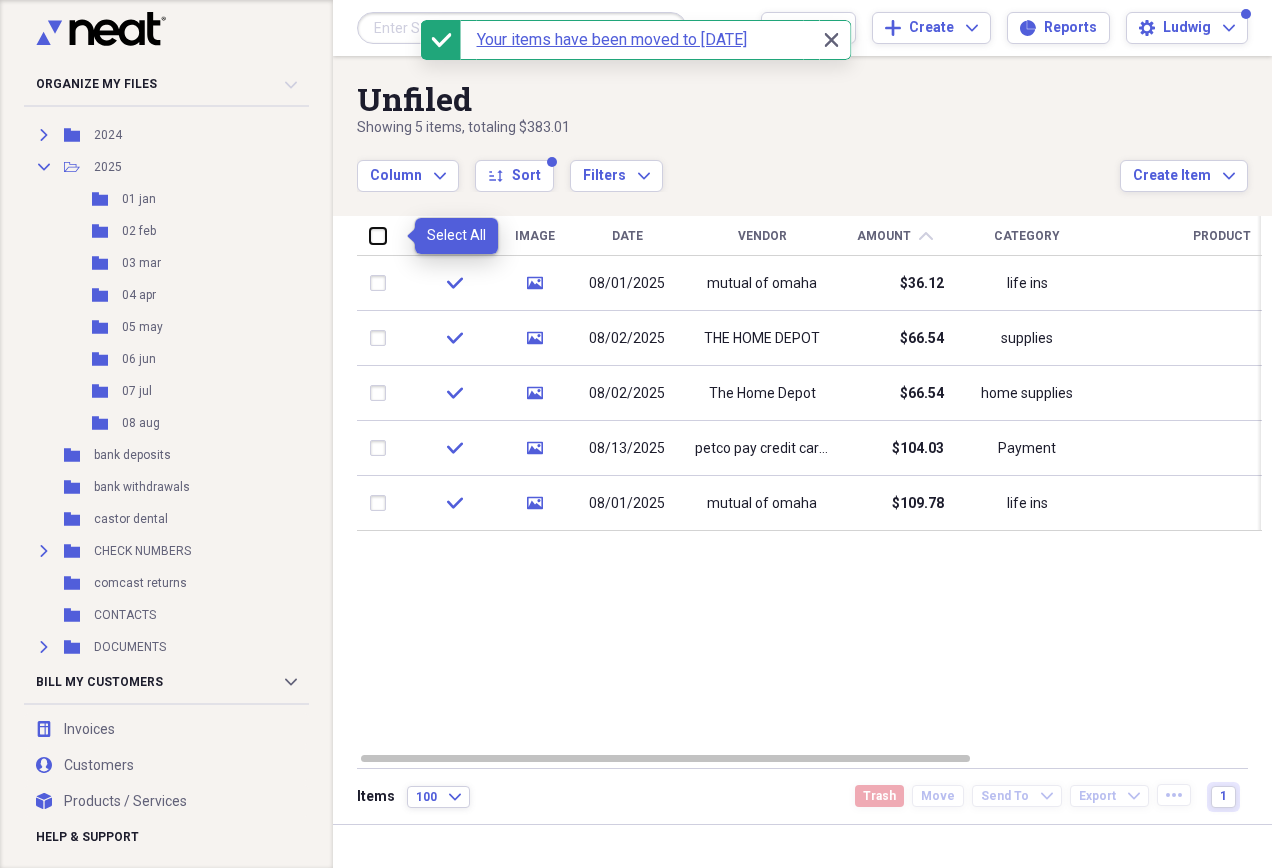 click at bounding box center (370, 235) 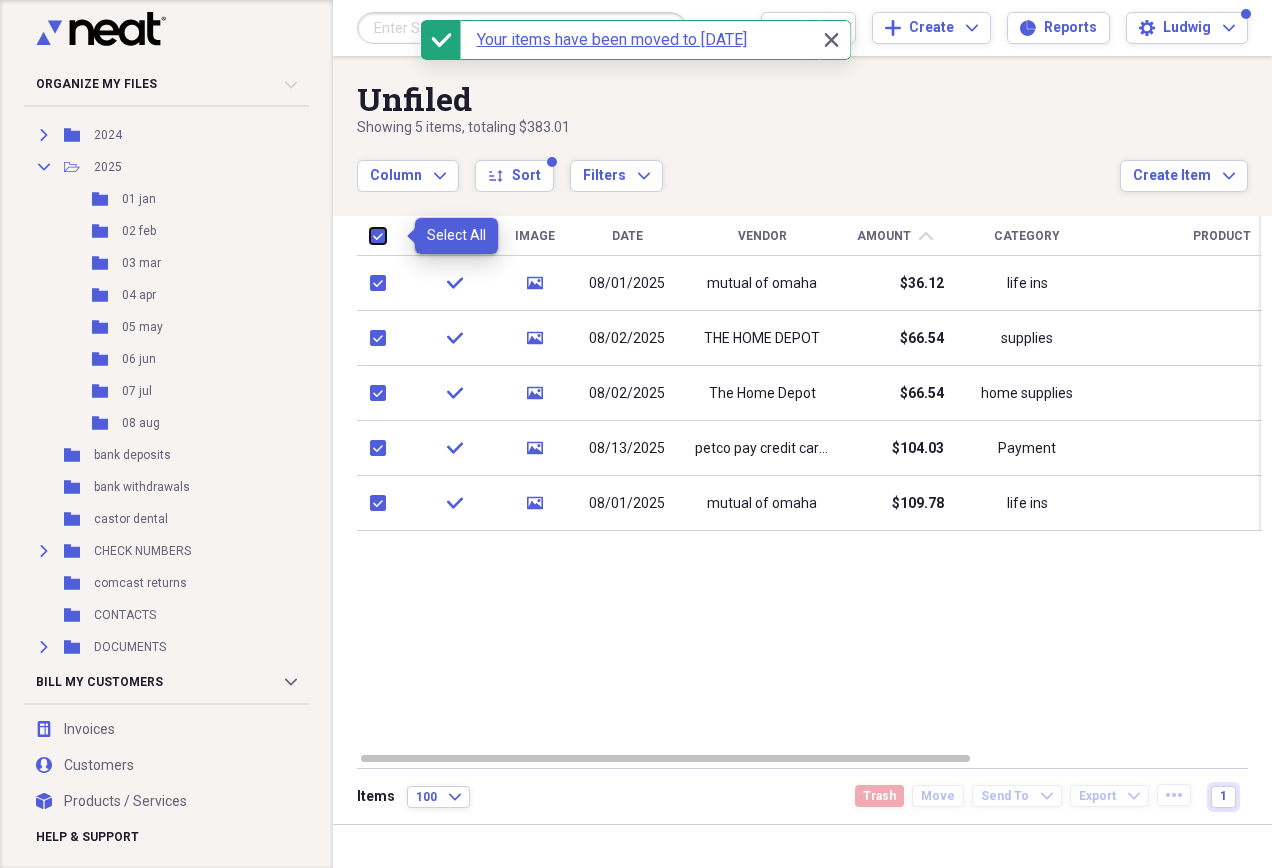 checkbox on "true" 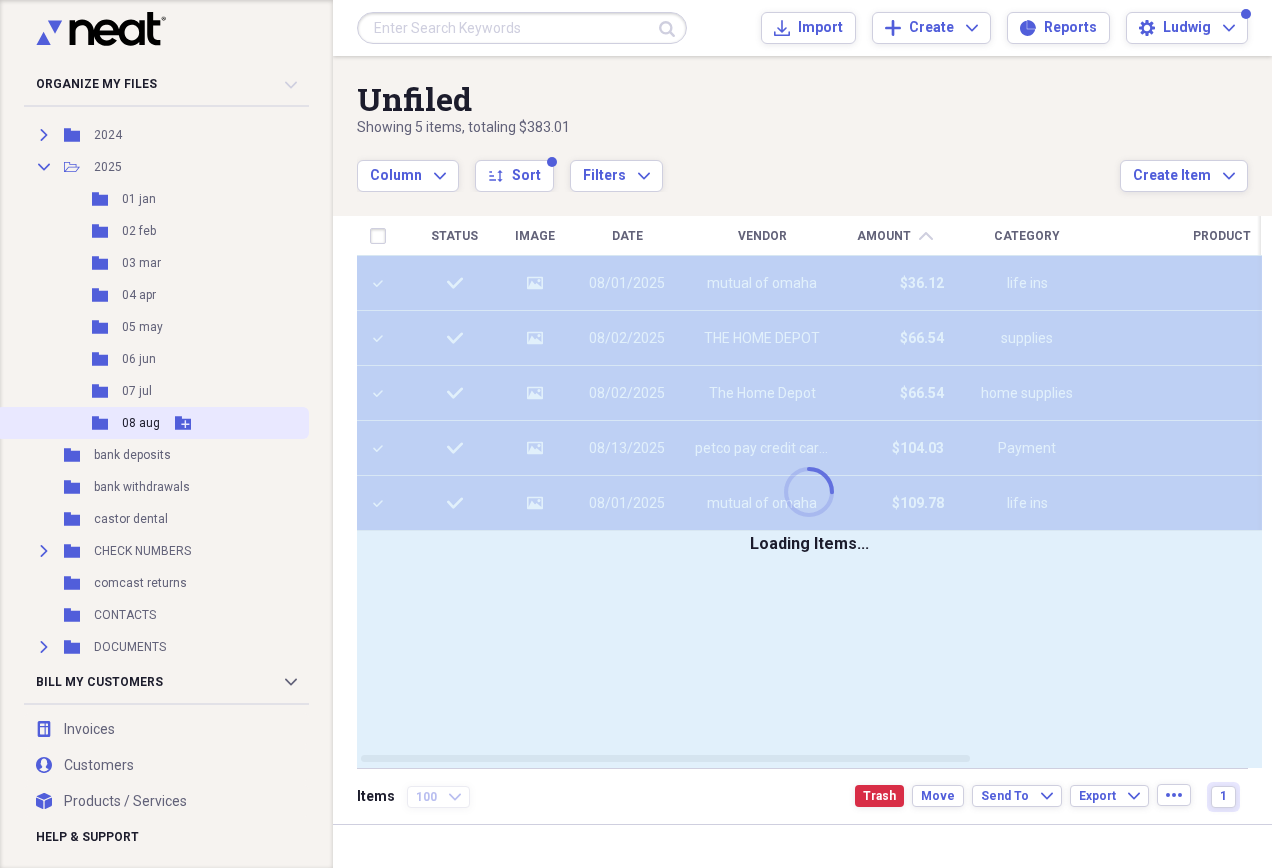 checkbox on "false" 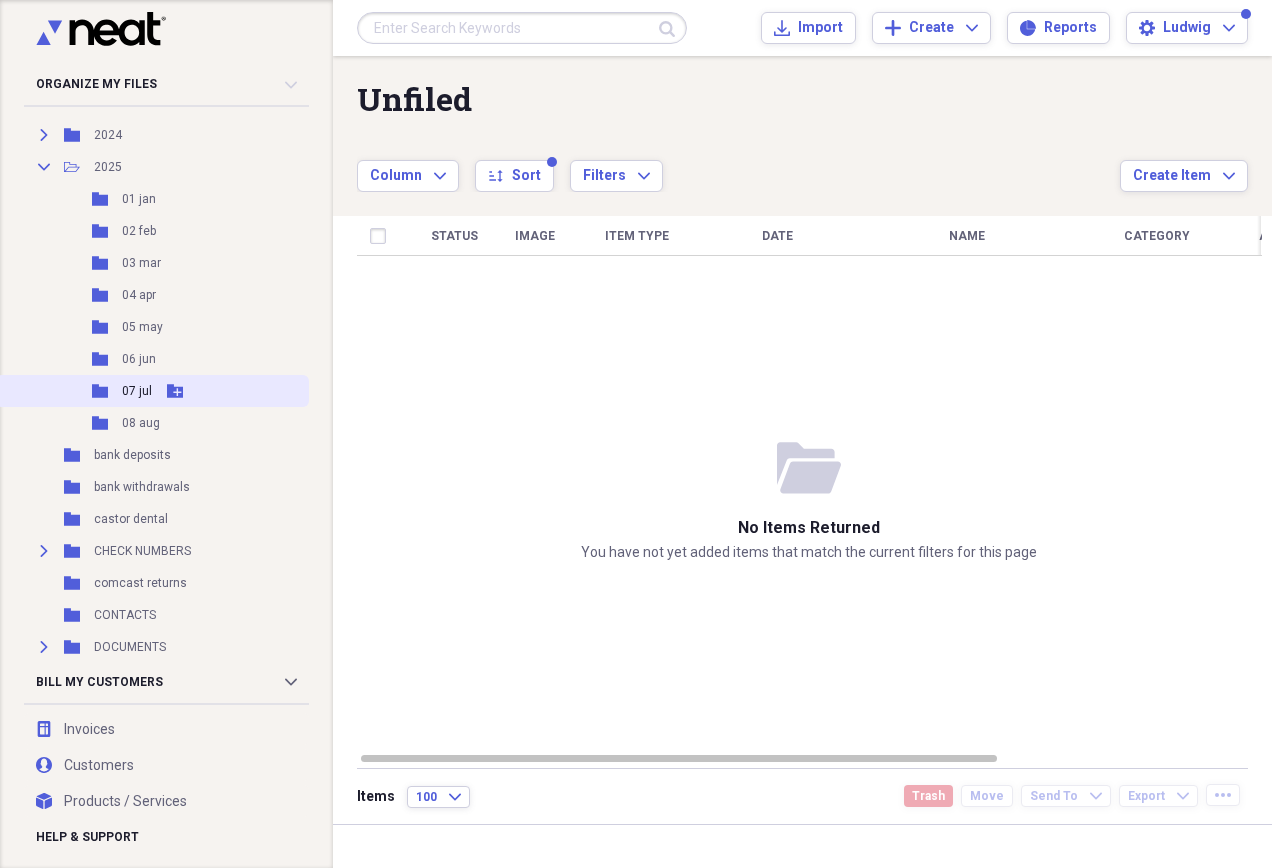 click on "07 jul" at bounding box center [137, 391] 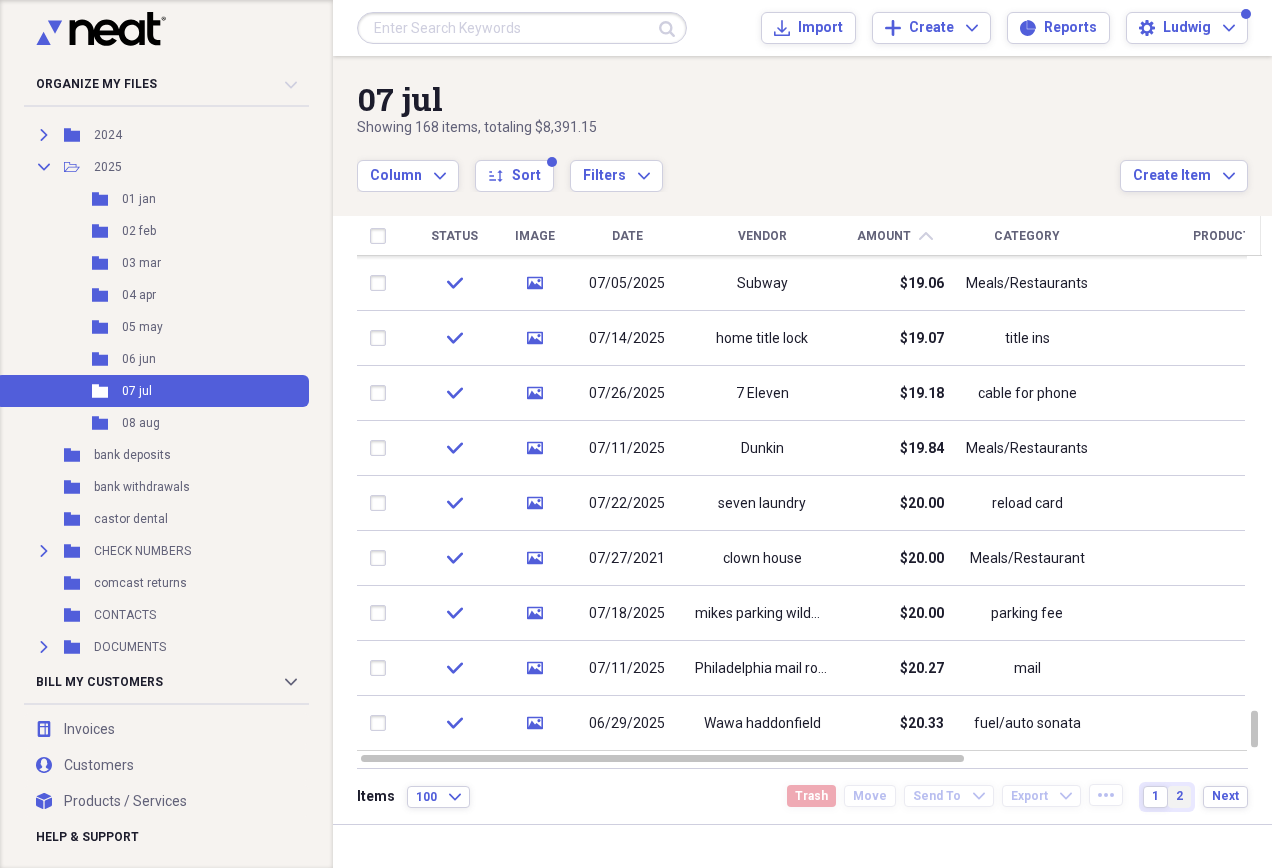 click on "2" at bounding box center (1179, 796) 